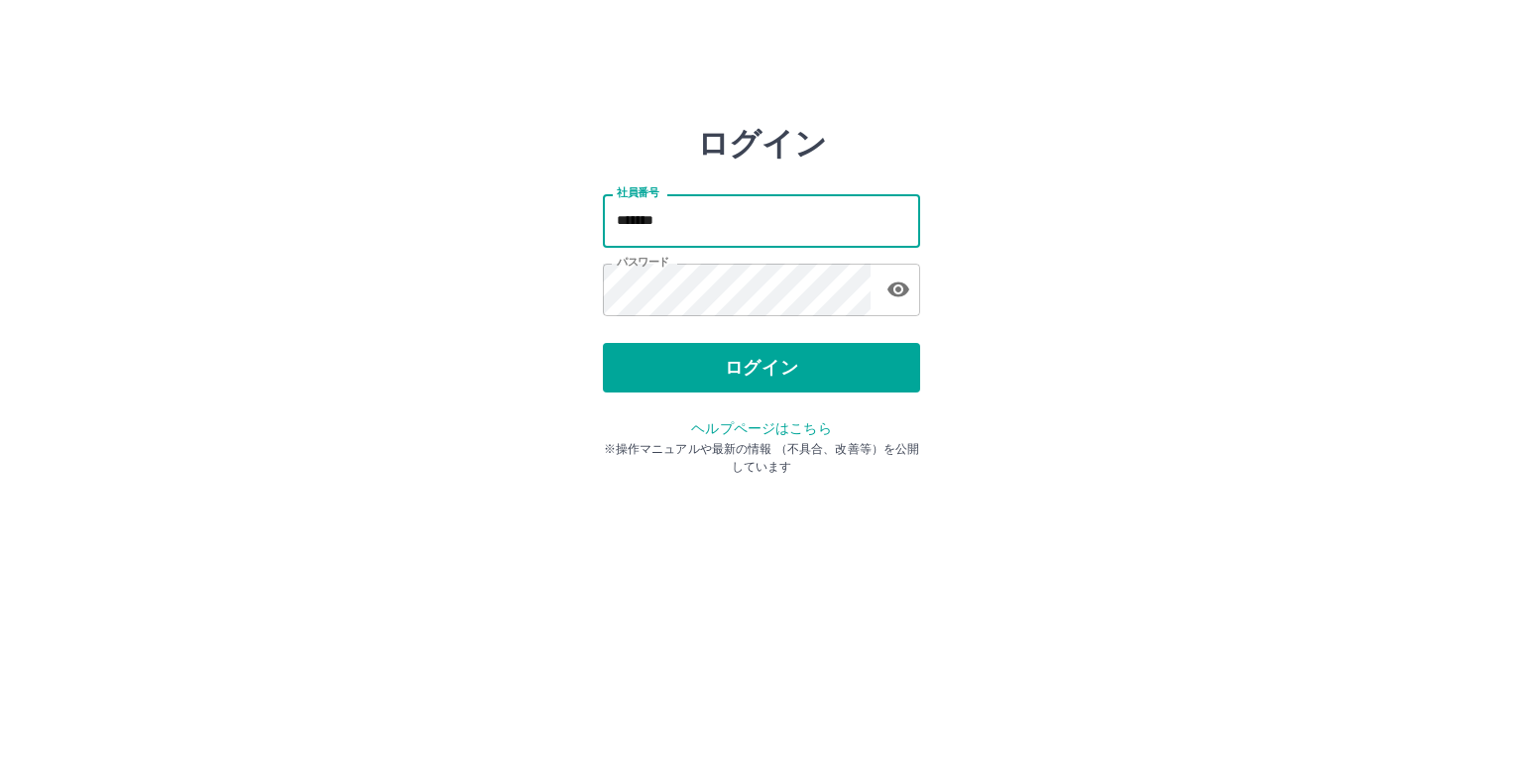scroll, scrollTop: 0, scrollLeft: 0, axis: both 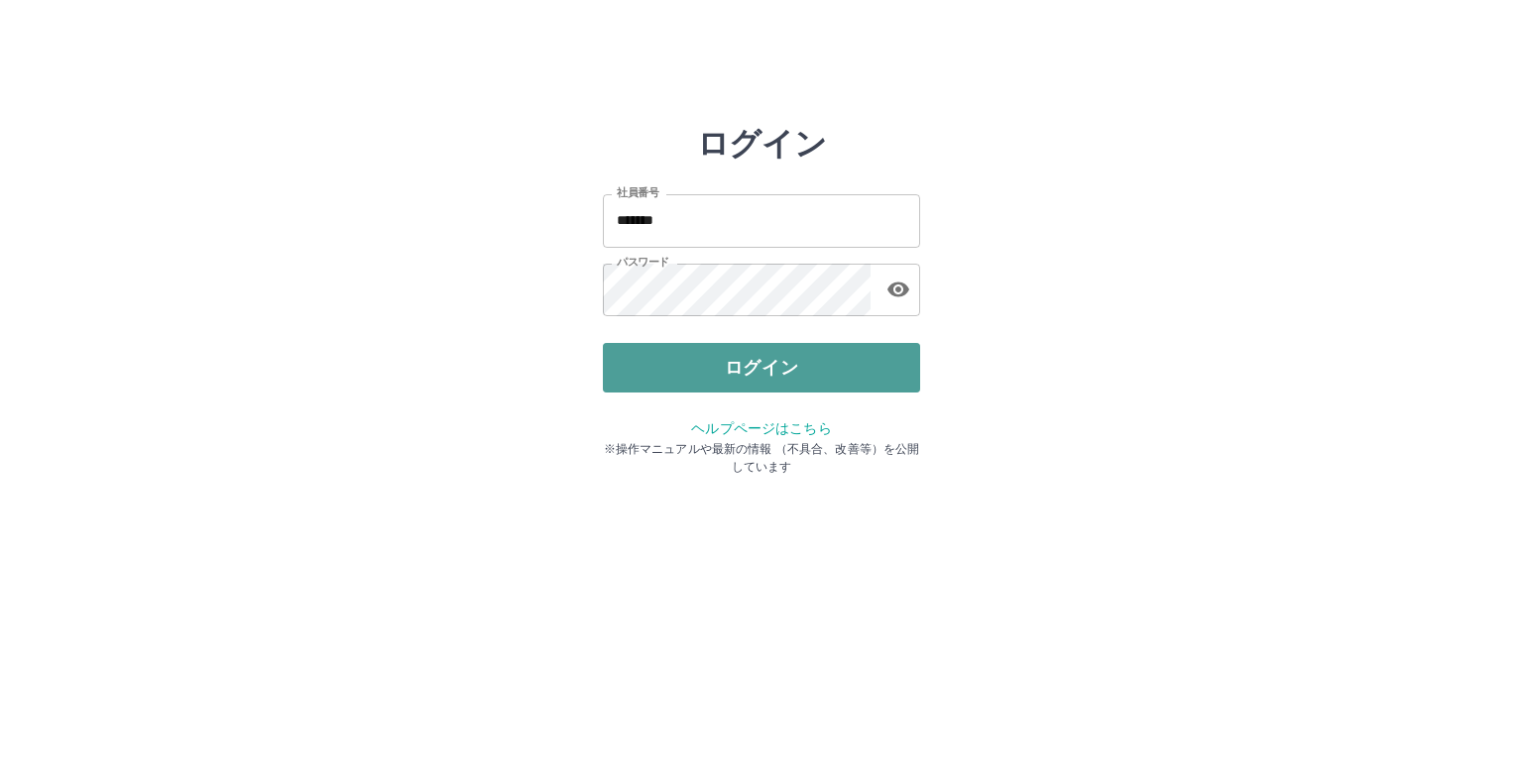 click on "ログイン" at bounding box center (762, 368) 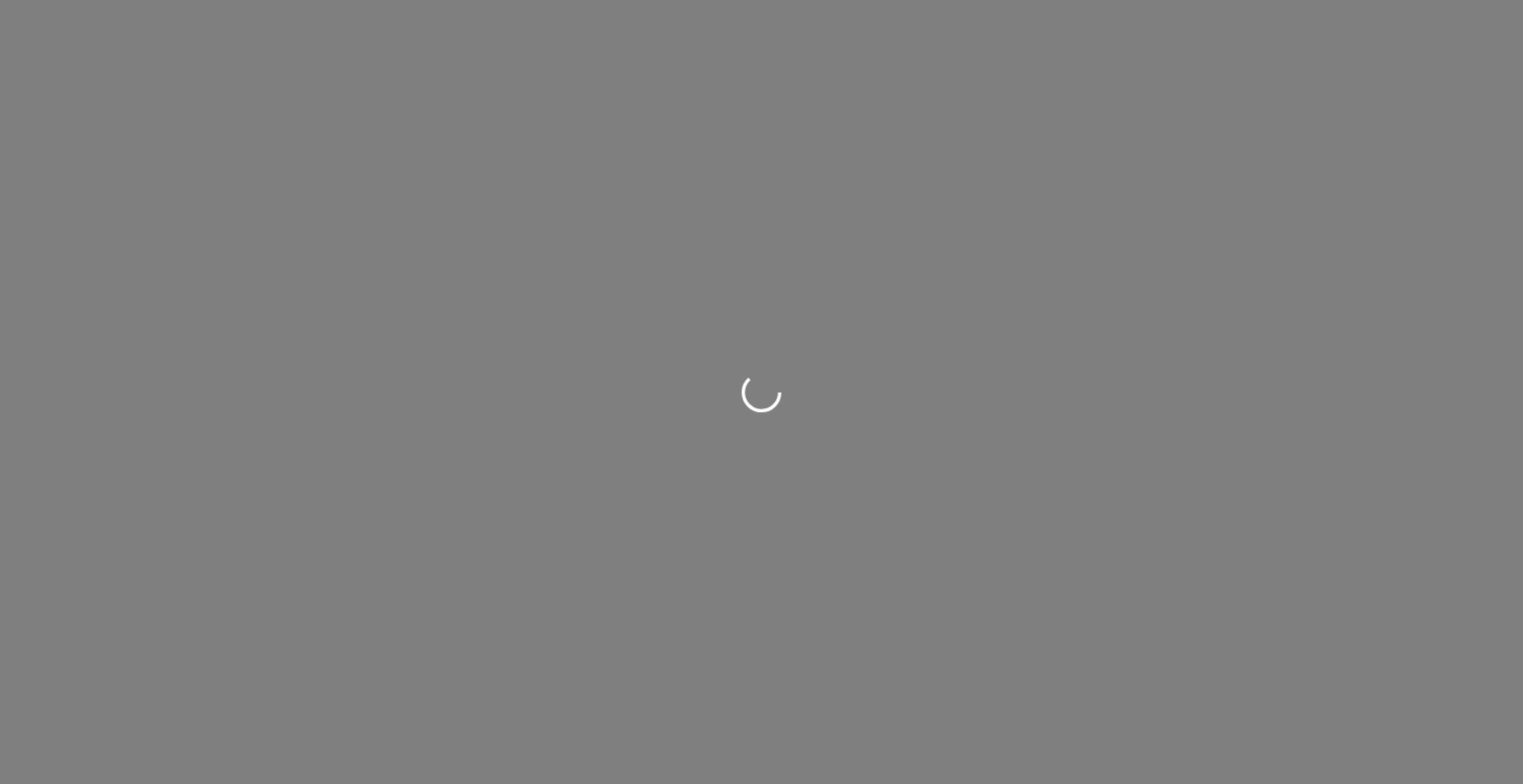 scroll, scrollTop: 0, scrollLeft: 0, axis: both 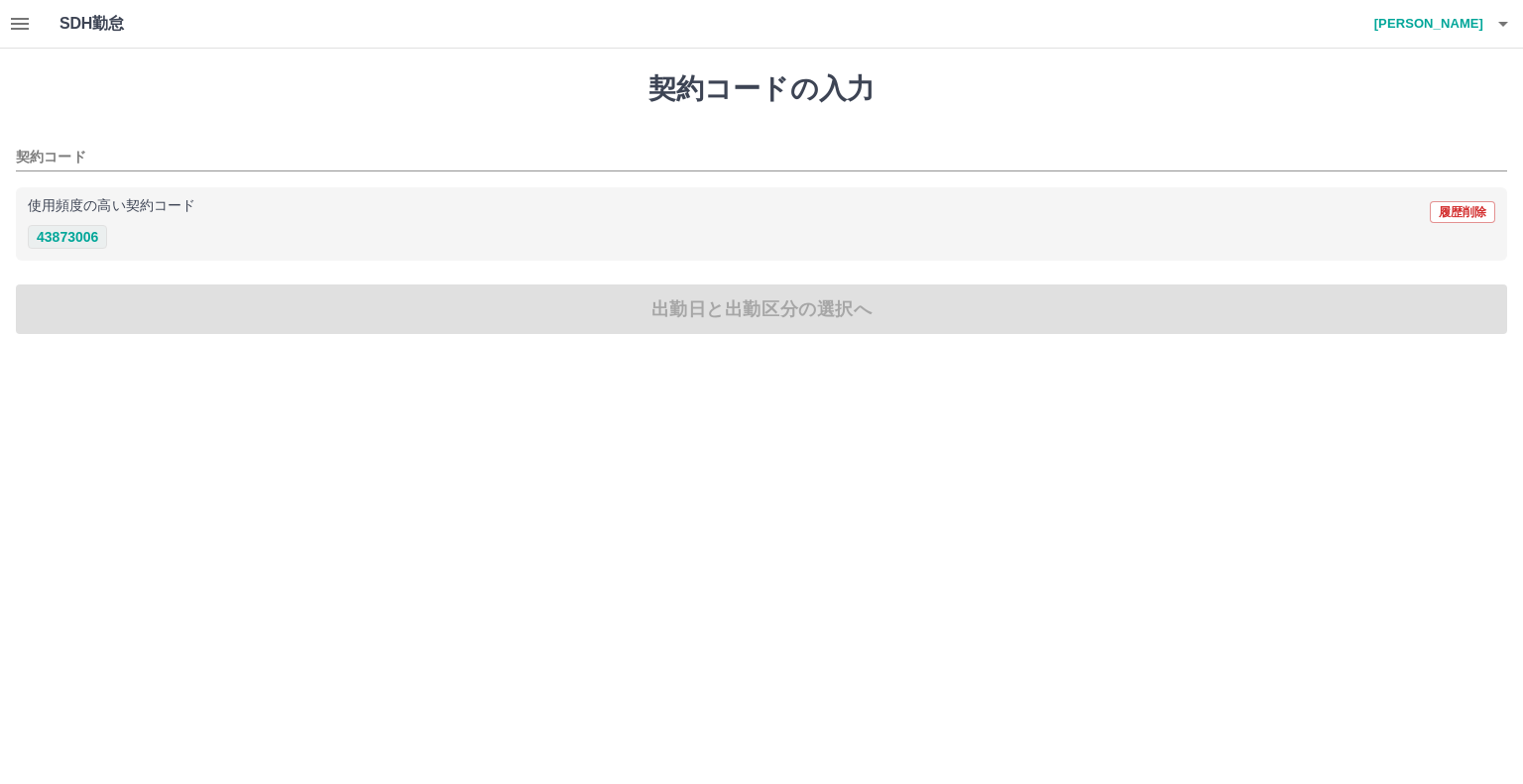 click on "43873006" at bounding box center (67, 237) 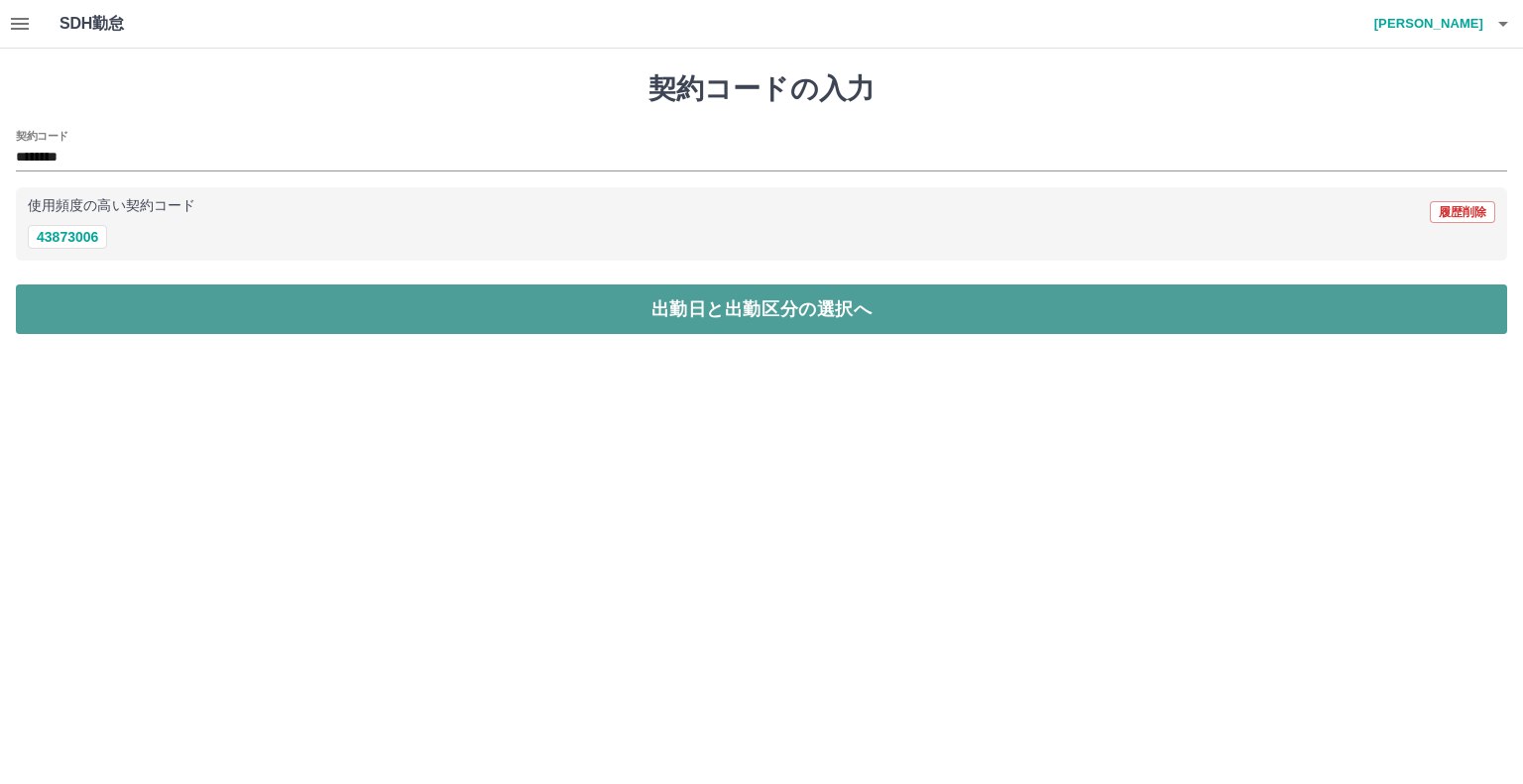 click on "出勤日と出勤区分の選択へ" at bounding box center (762, 309) 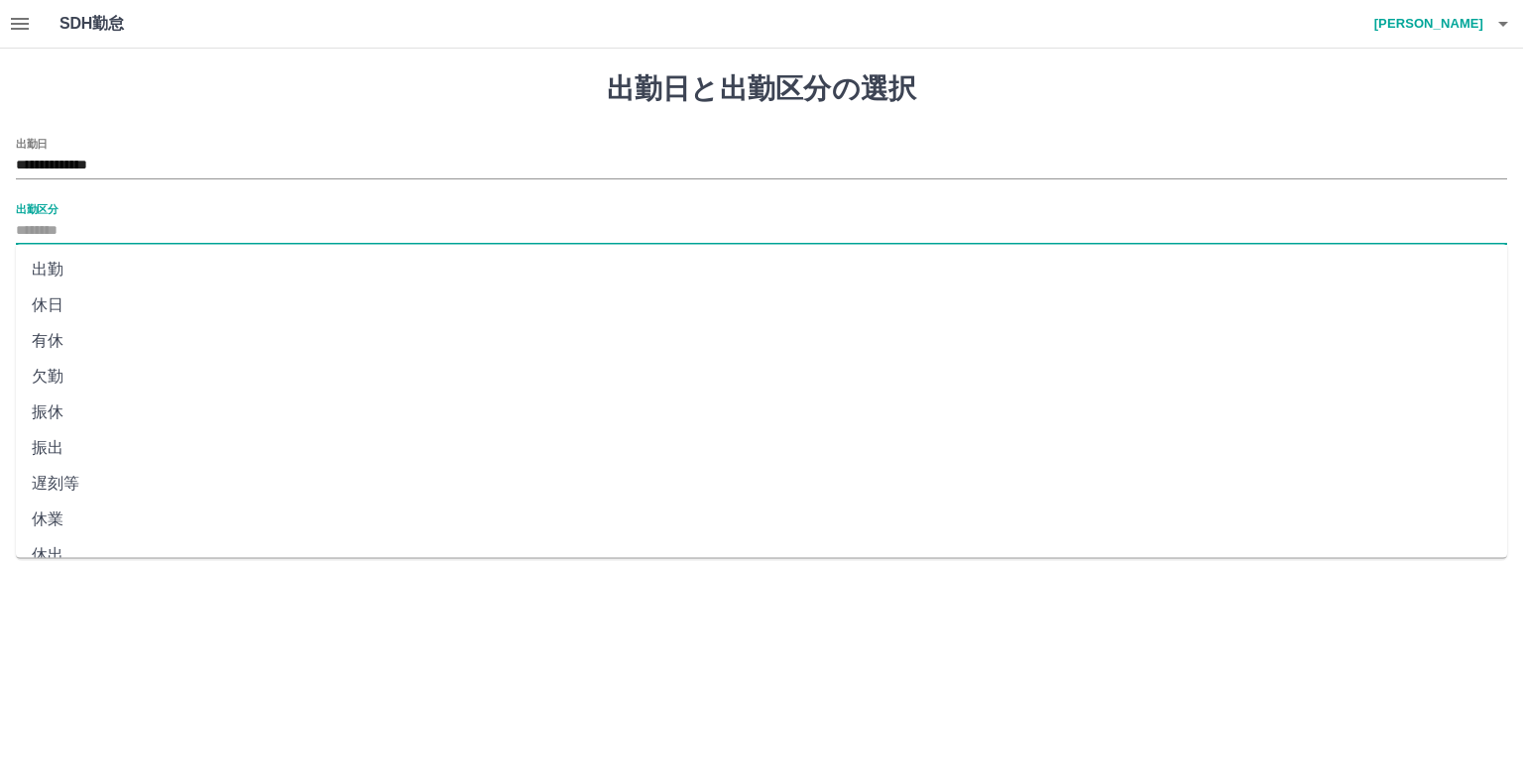 click on "出勤区分" at bounding box center [762, 231] 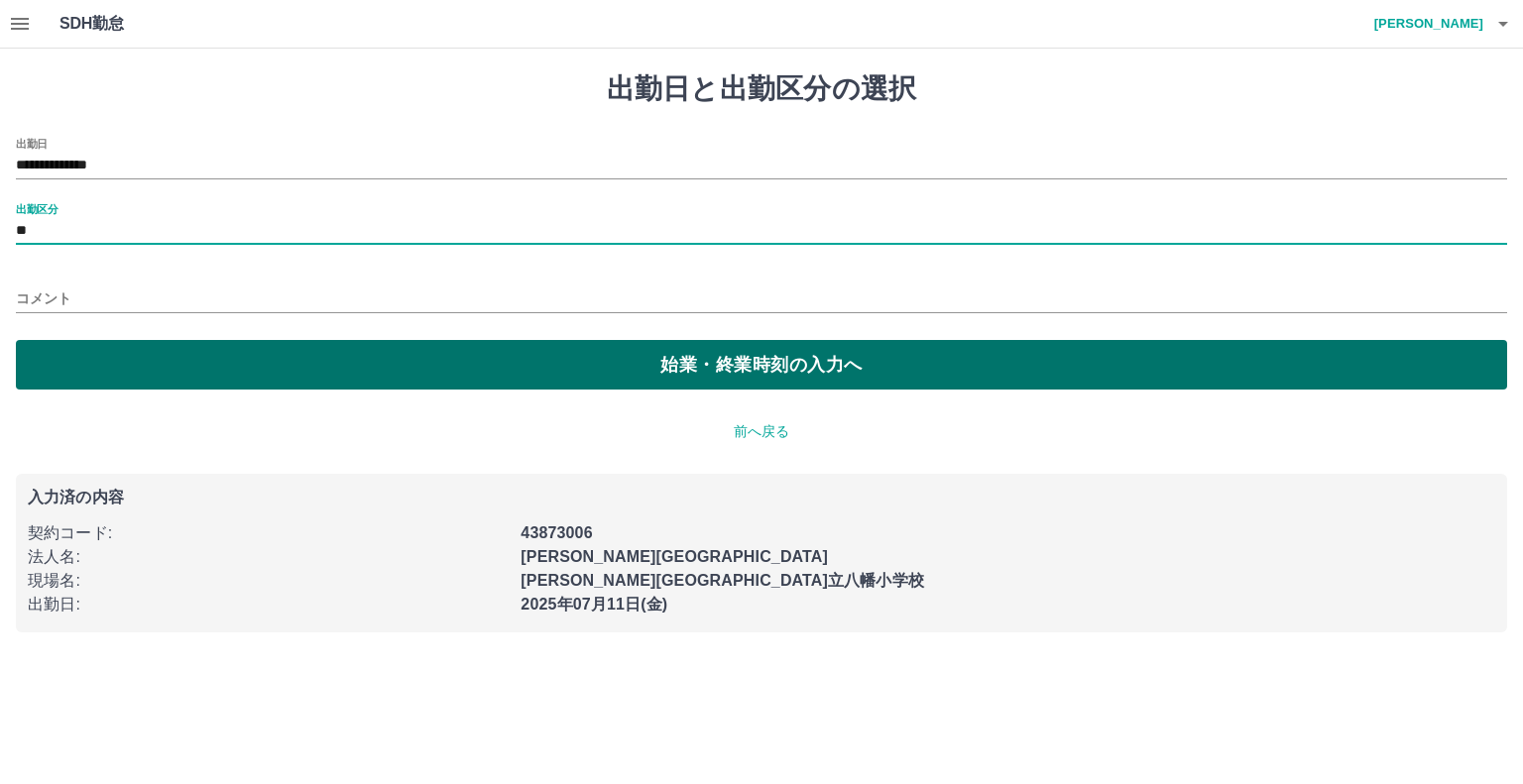 click on "始業・終業時刻の入力へ" at bounding box center (762, 365) 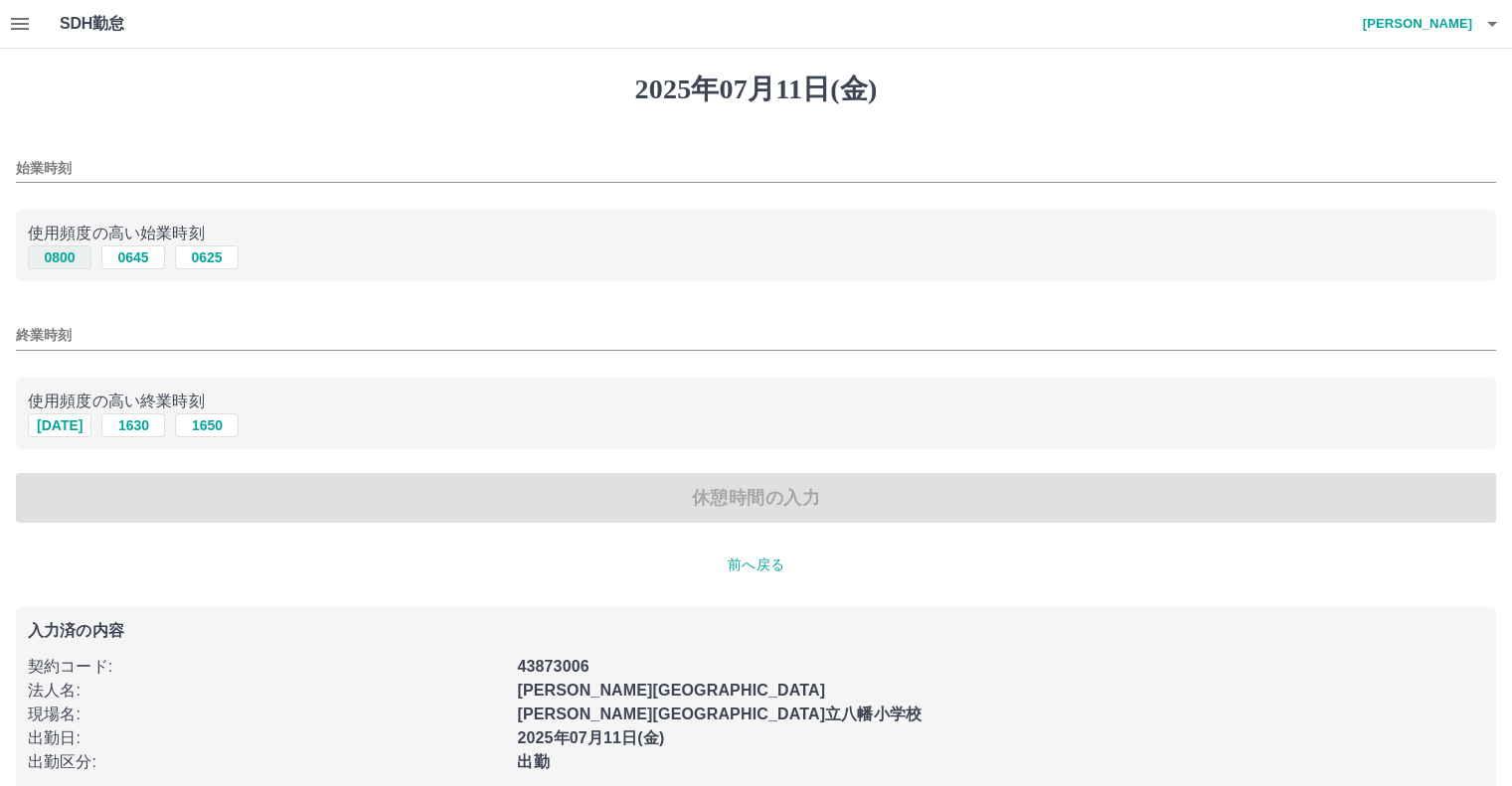 click on "0800" at bounding box center (60, 257) 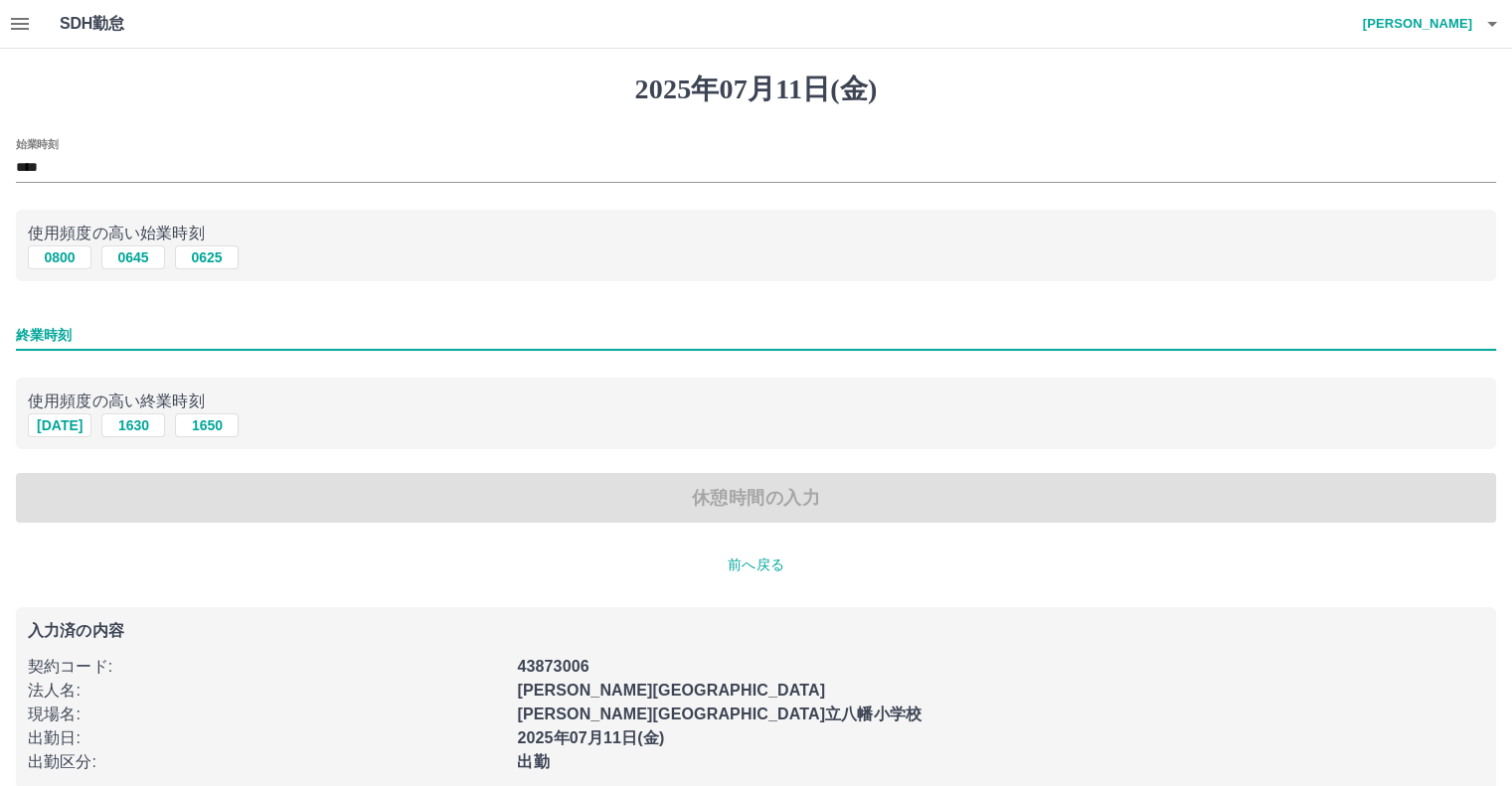 click on "終業時刻" at bounding box center (756, 335) 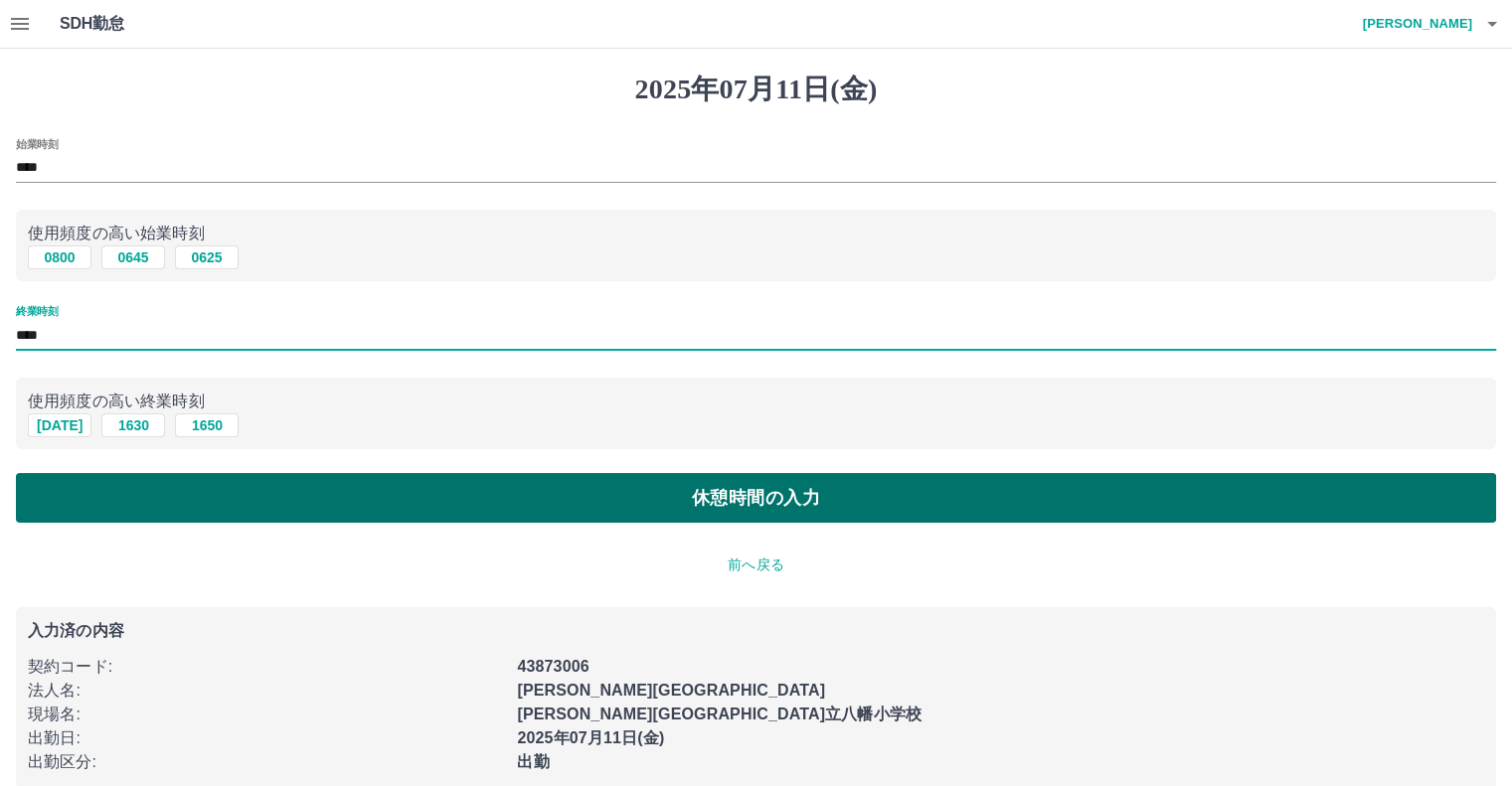 type on "****" 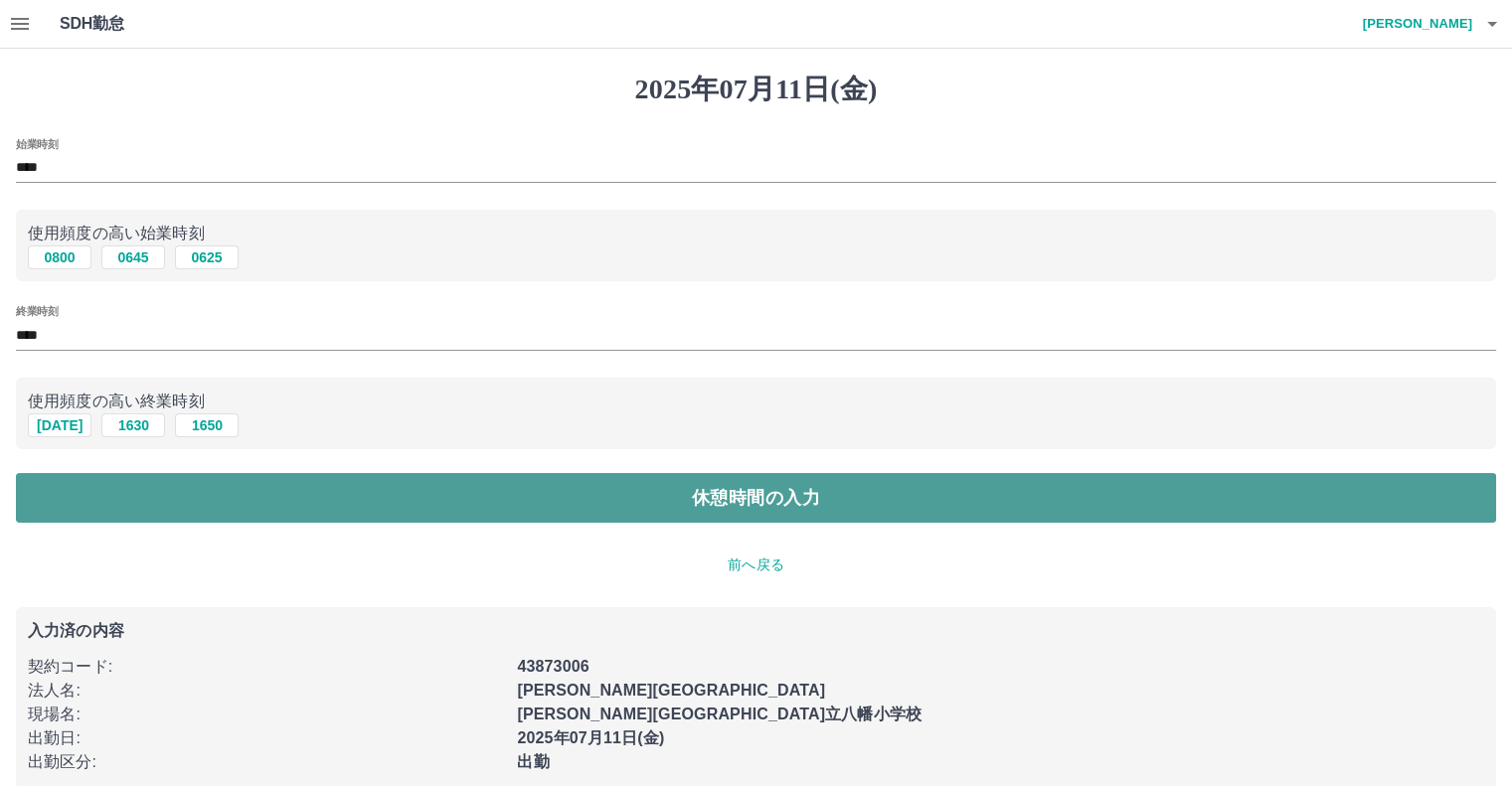 click on "休憩時間の入力" at bounding box center [756, 498] 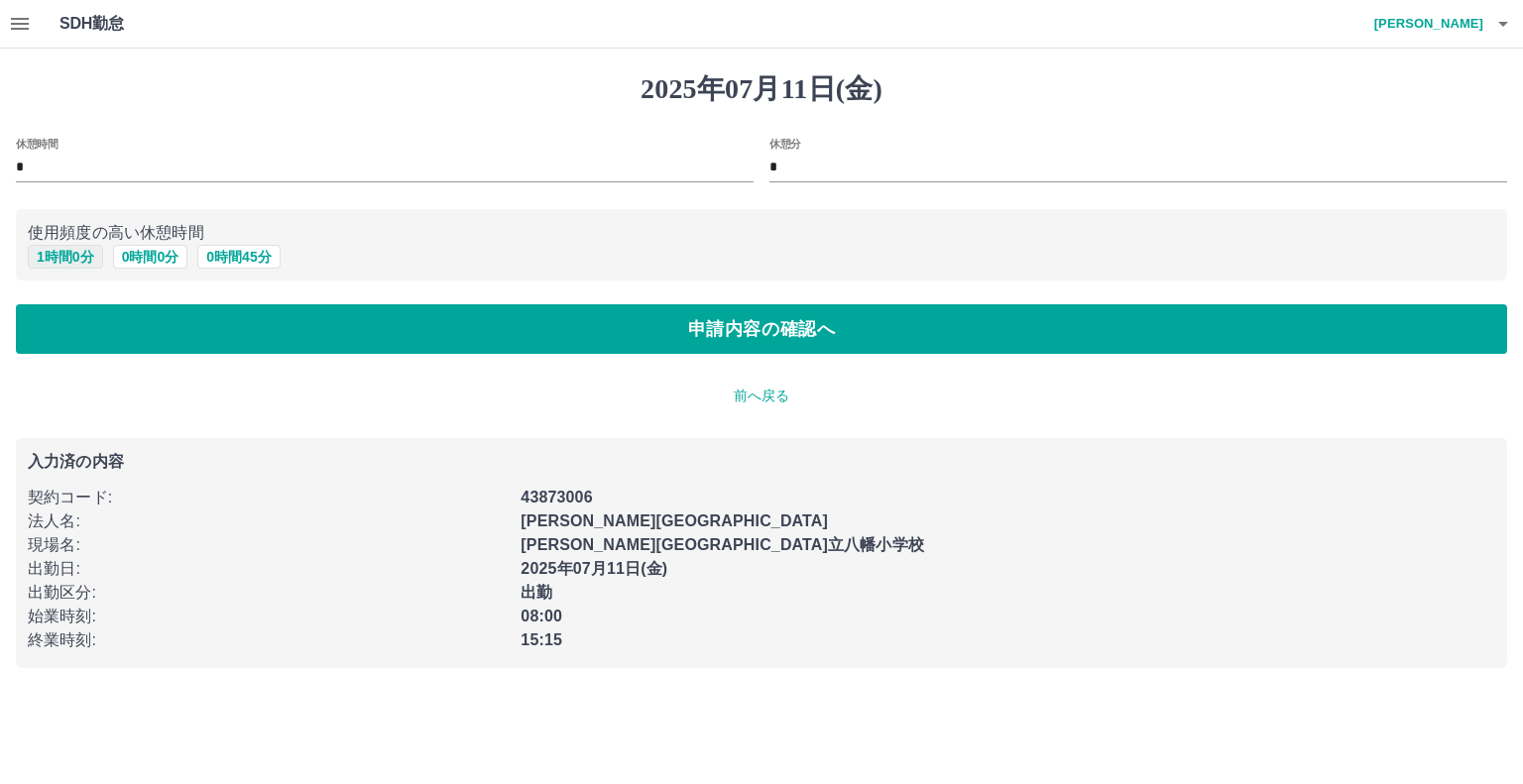 click on "1 時間 0 分" at bounding box center [65, 257] 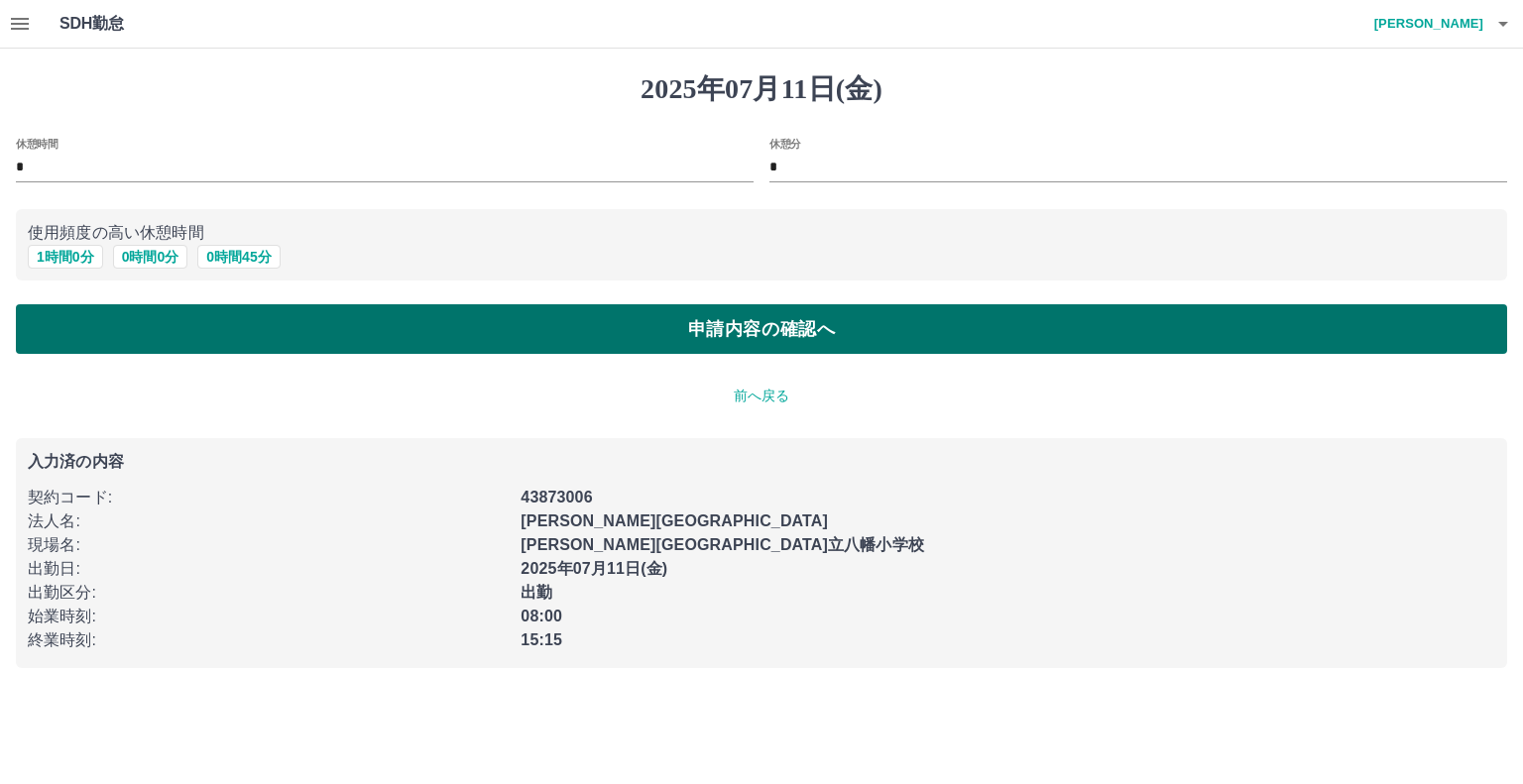 click on "申請内容の確認へ" at bounding box center [762, 329] 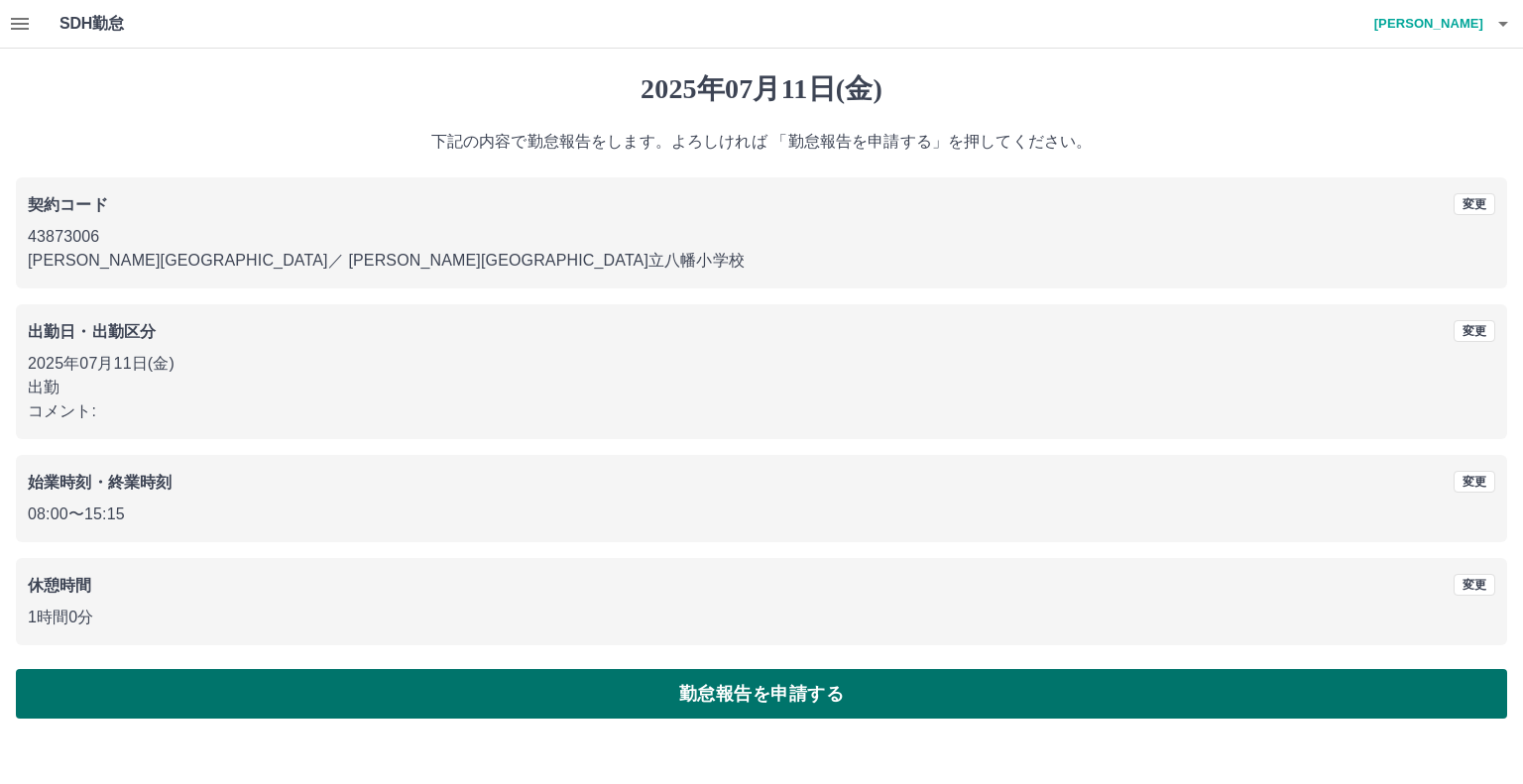 click on "勤怠報告を申請する" at bounding box center [762, 694] 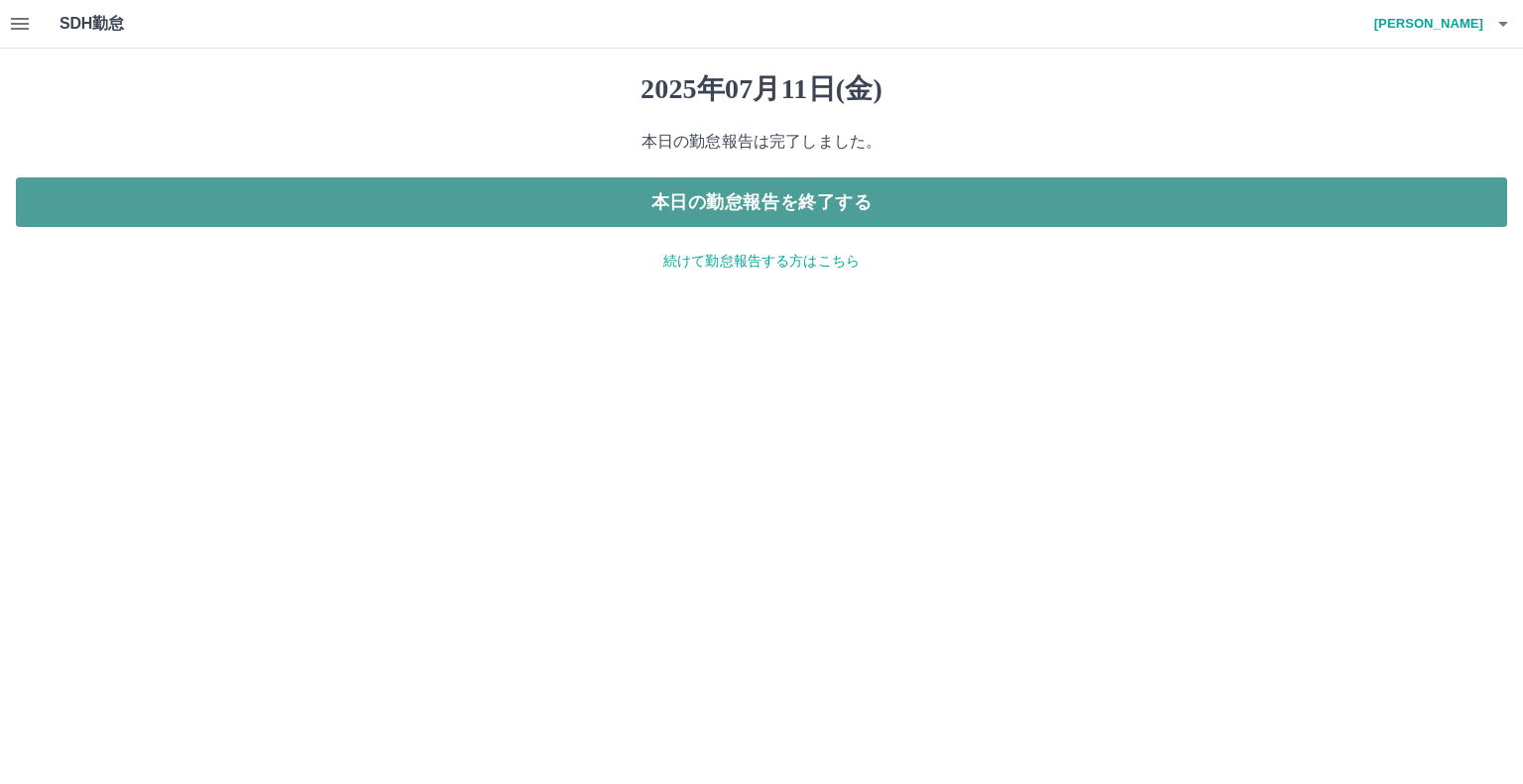 click on "本日の勤怠報告を終了する" at bounding box center (762, 202) 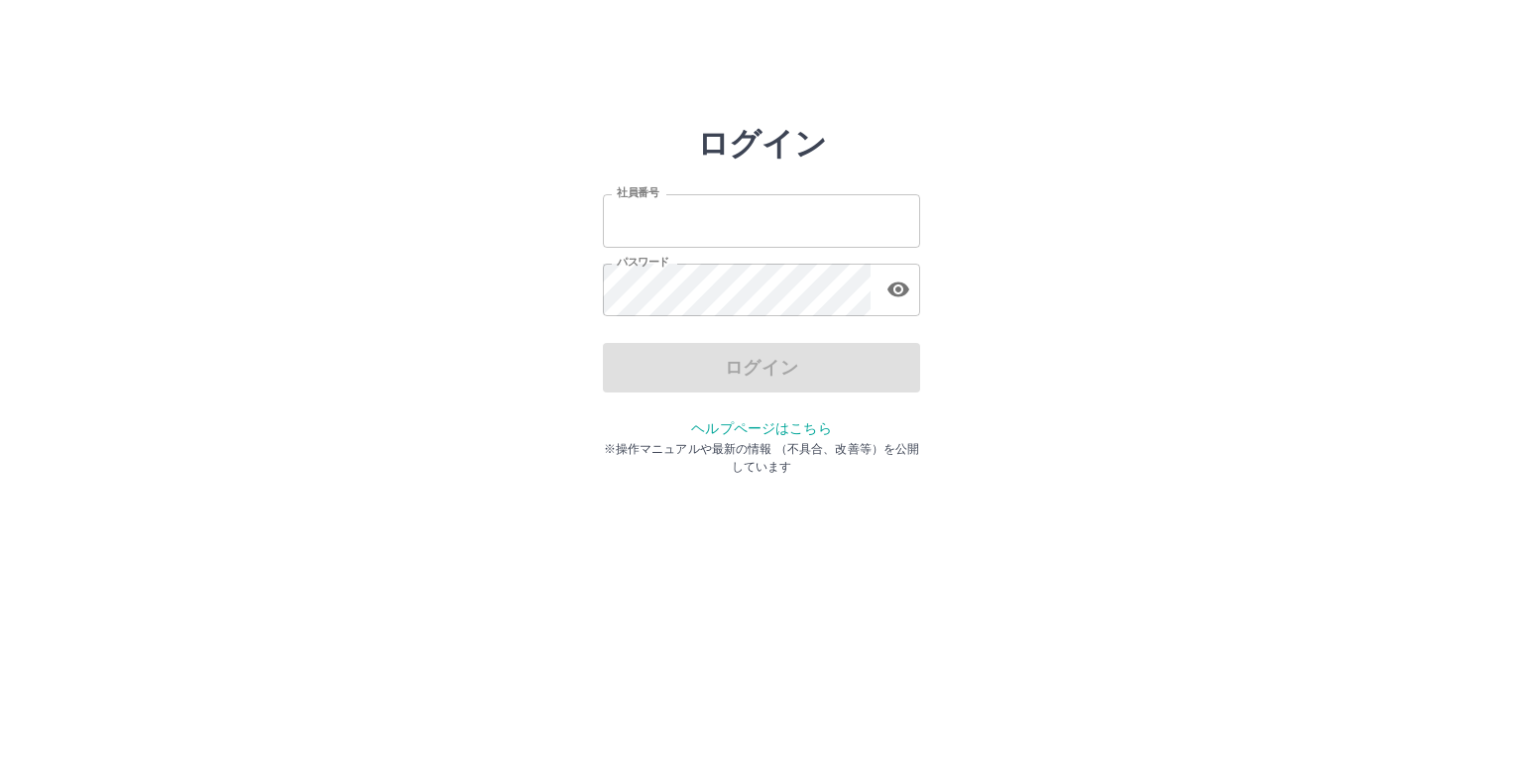 scroll, scrollTop: 0, scrollLeft: 0, axis: both 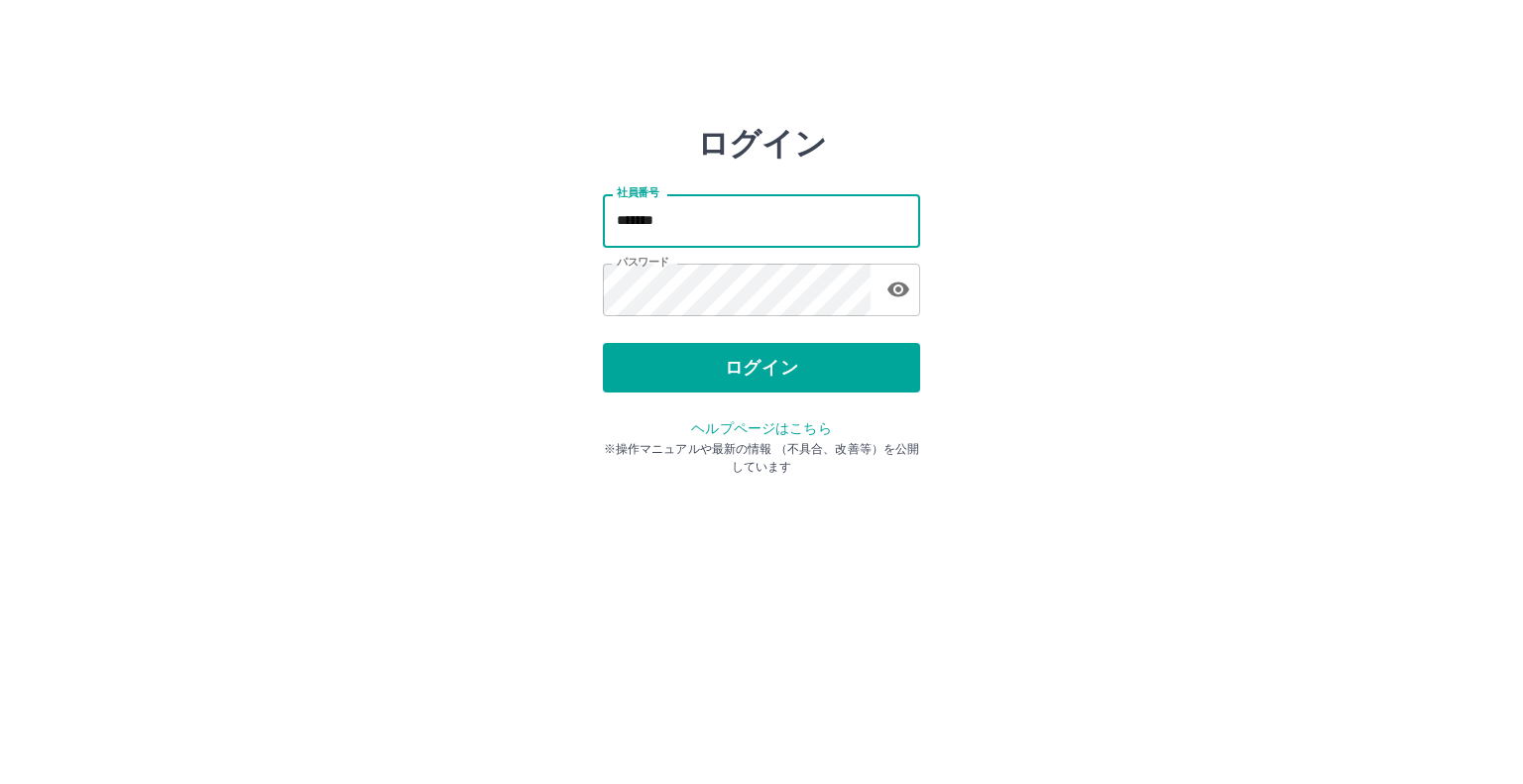 click on "*******" at bounding box center [762, 220] 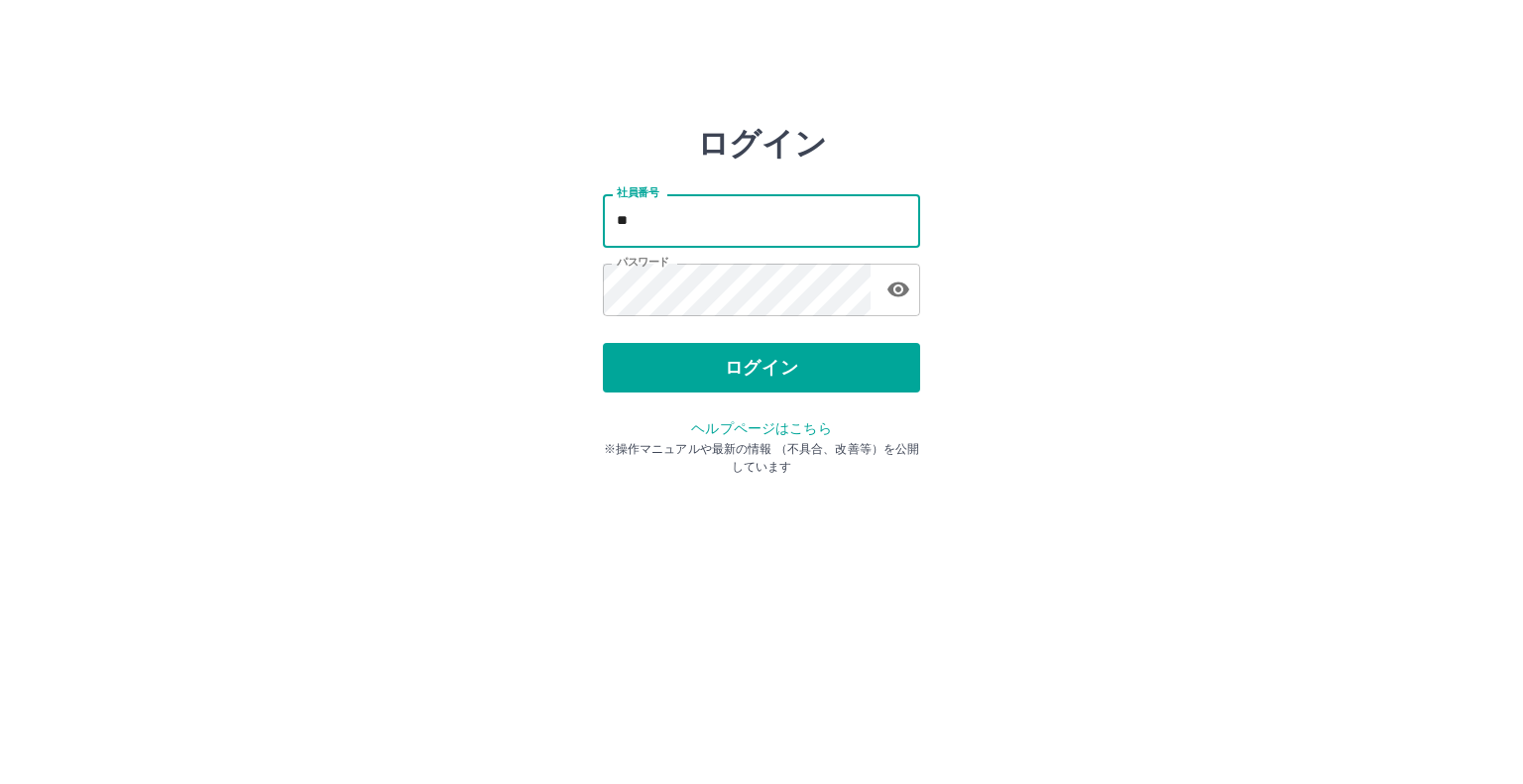 type on "*" 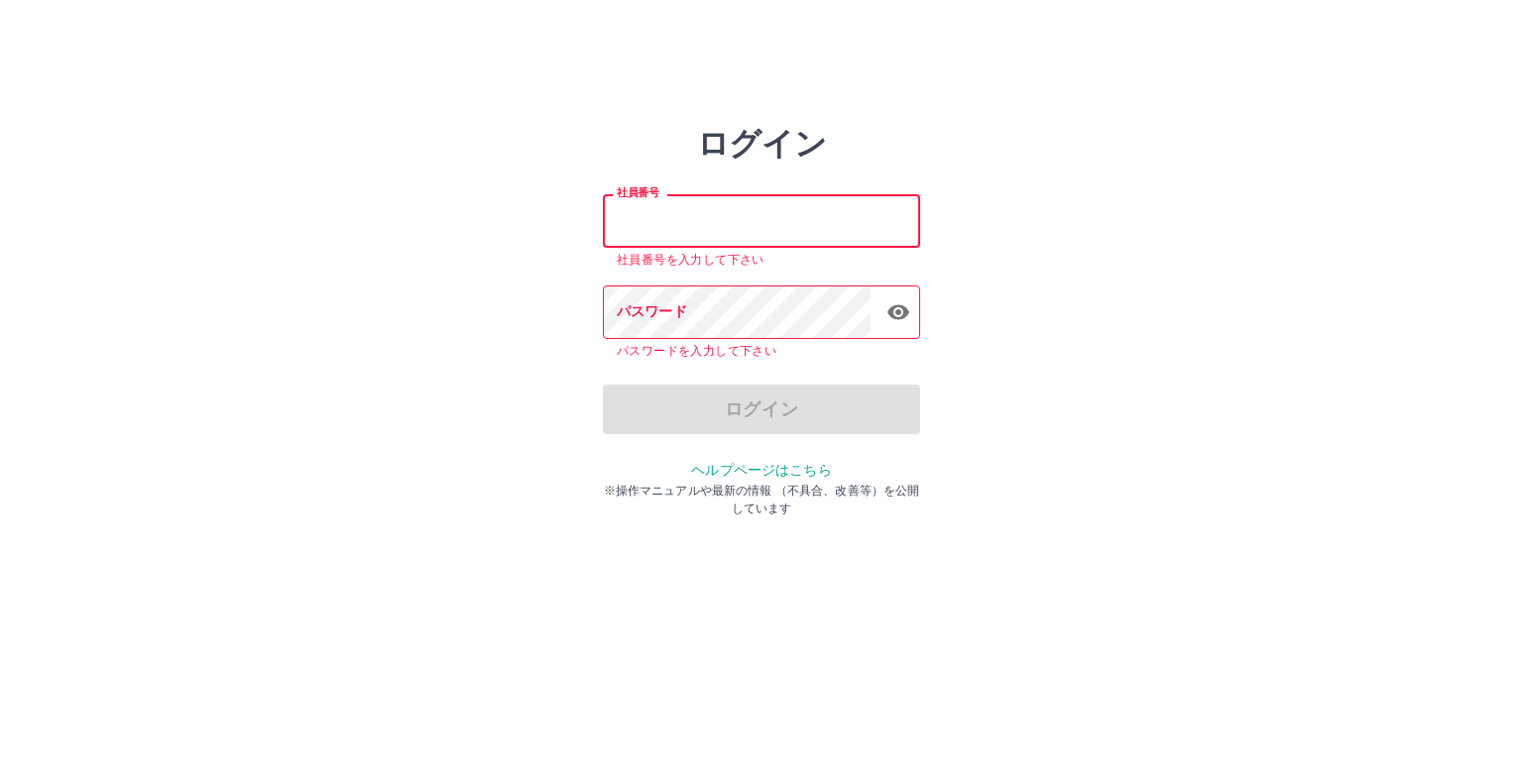 click on "社員番号" at bounding box center [762, 220] 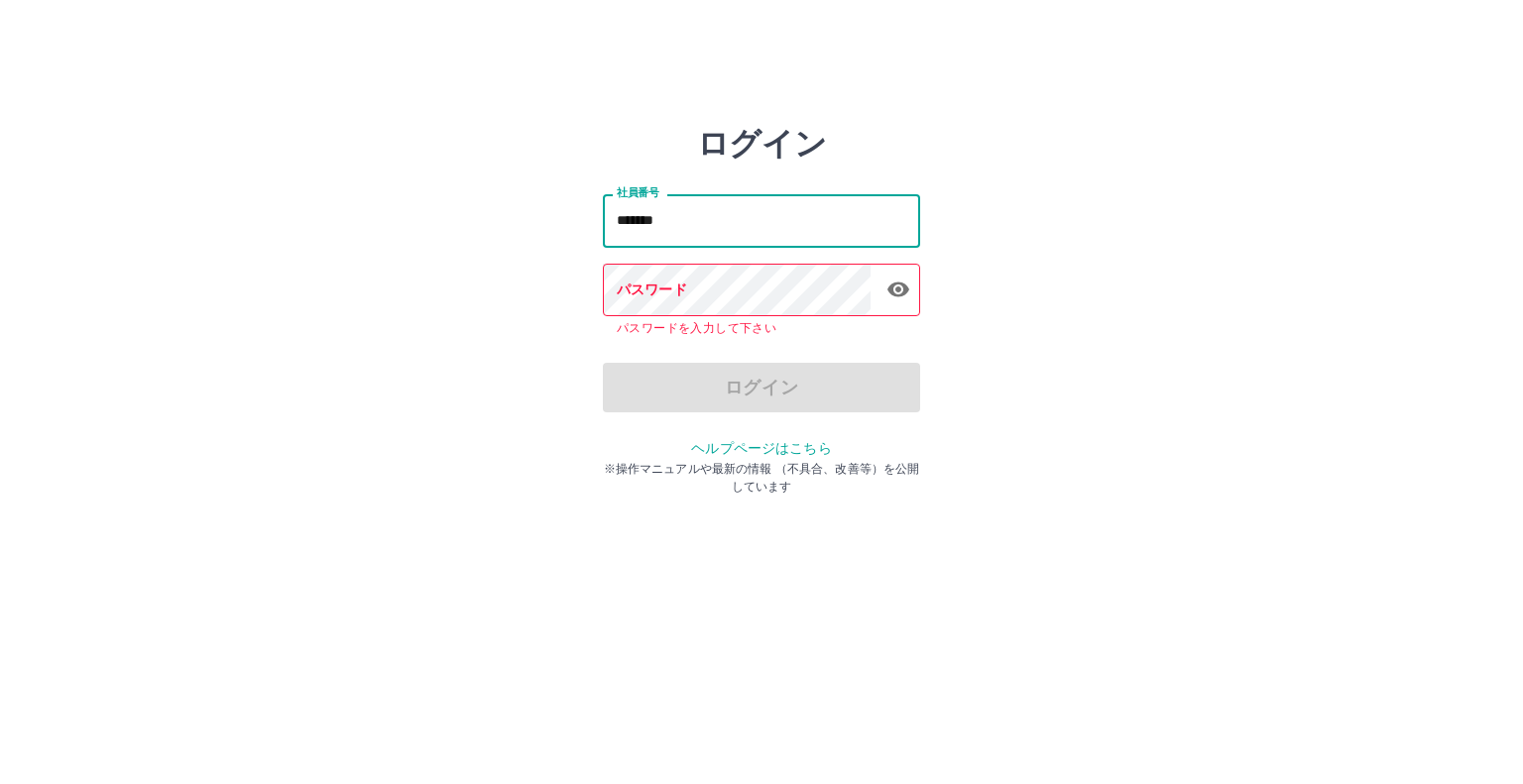 type on "*******" 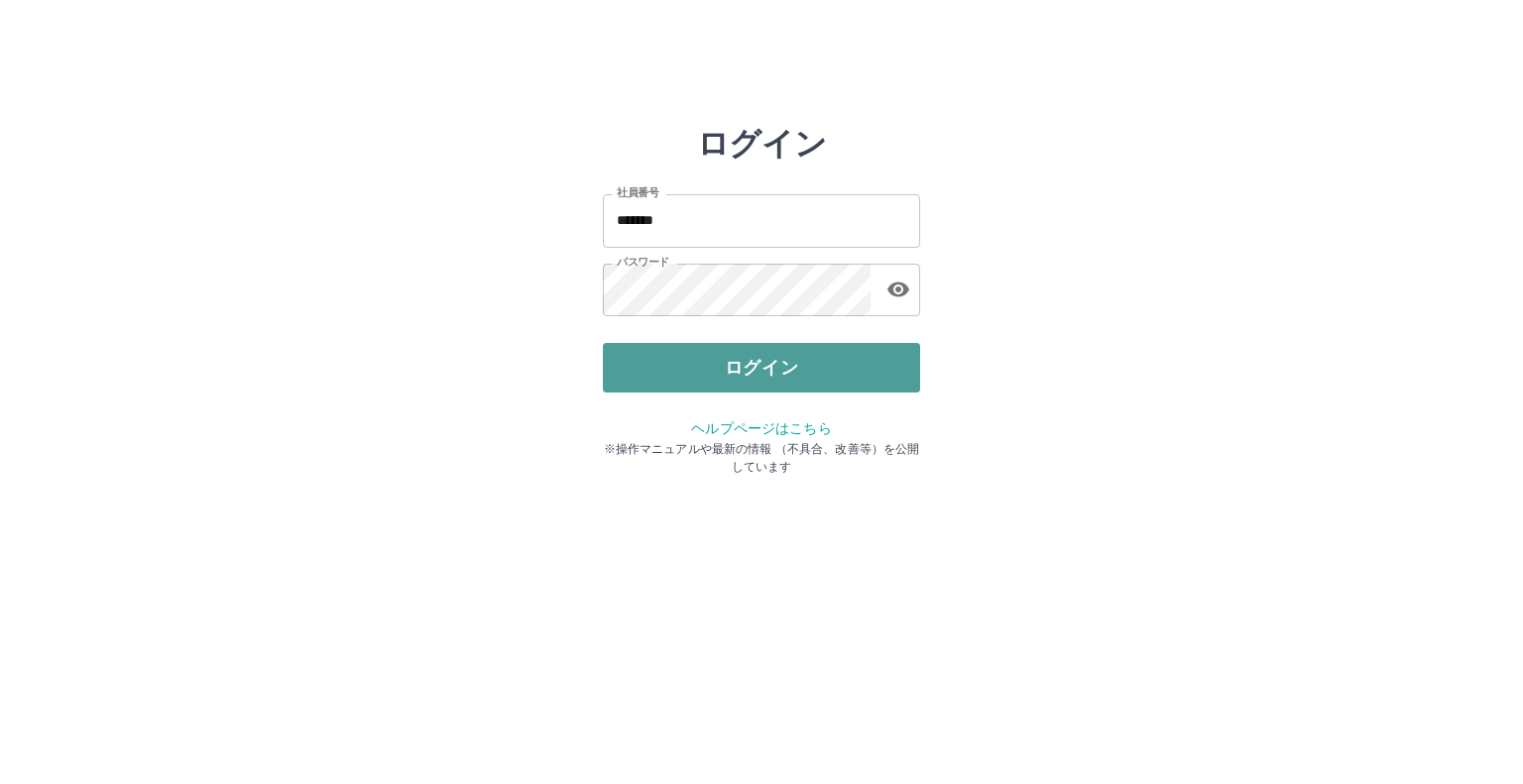 click on "ログイン" at bounding box center [762, 368] 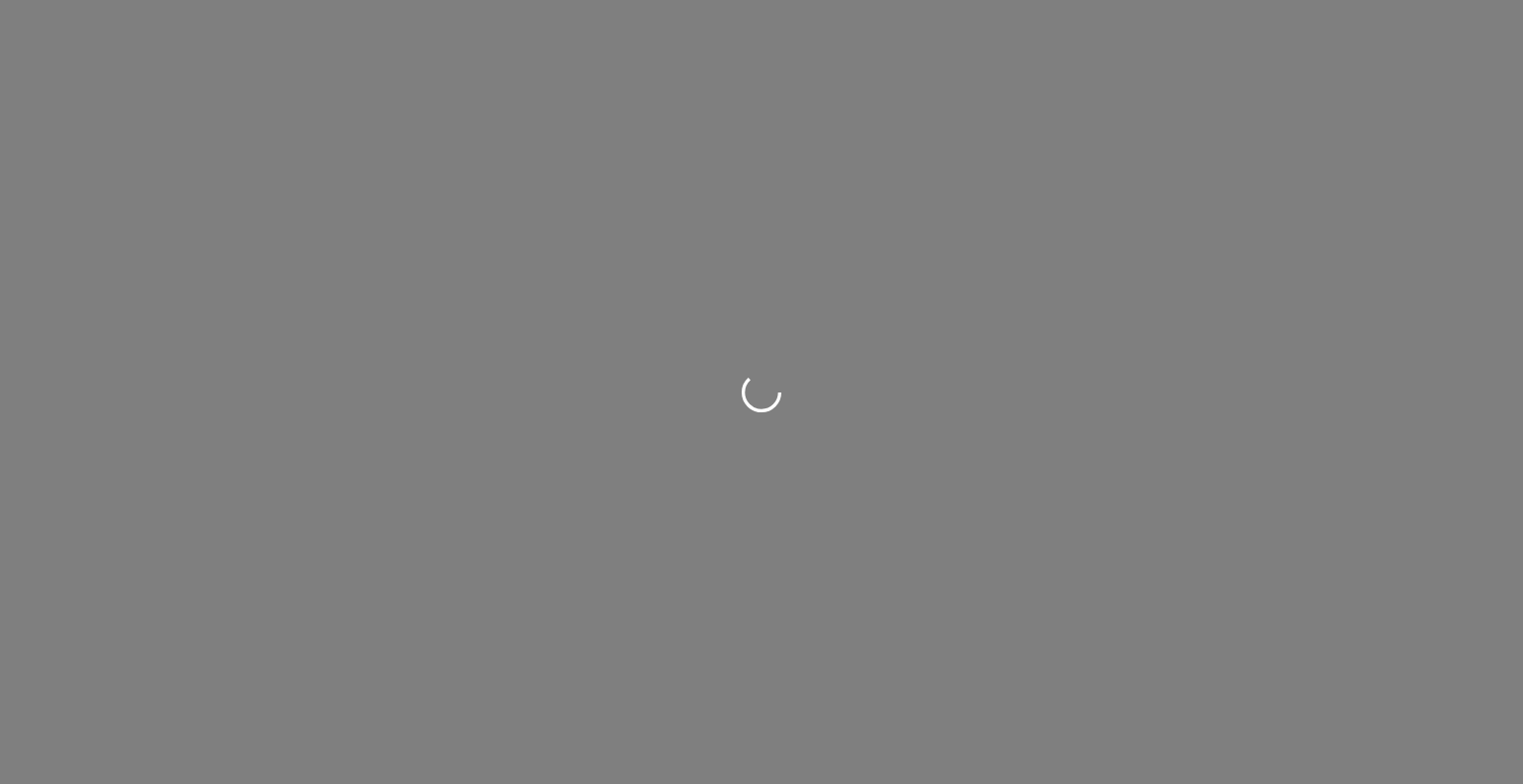 scroll, scrollTop: 0, scrollLeft: 0, axis: both 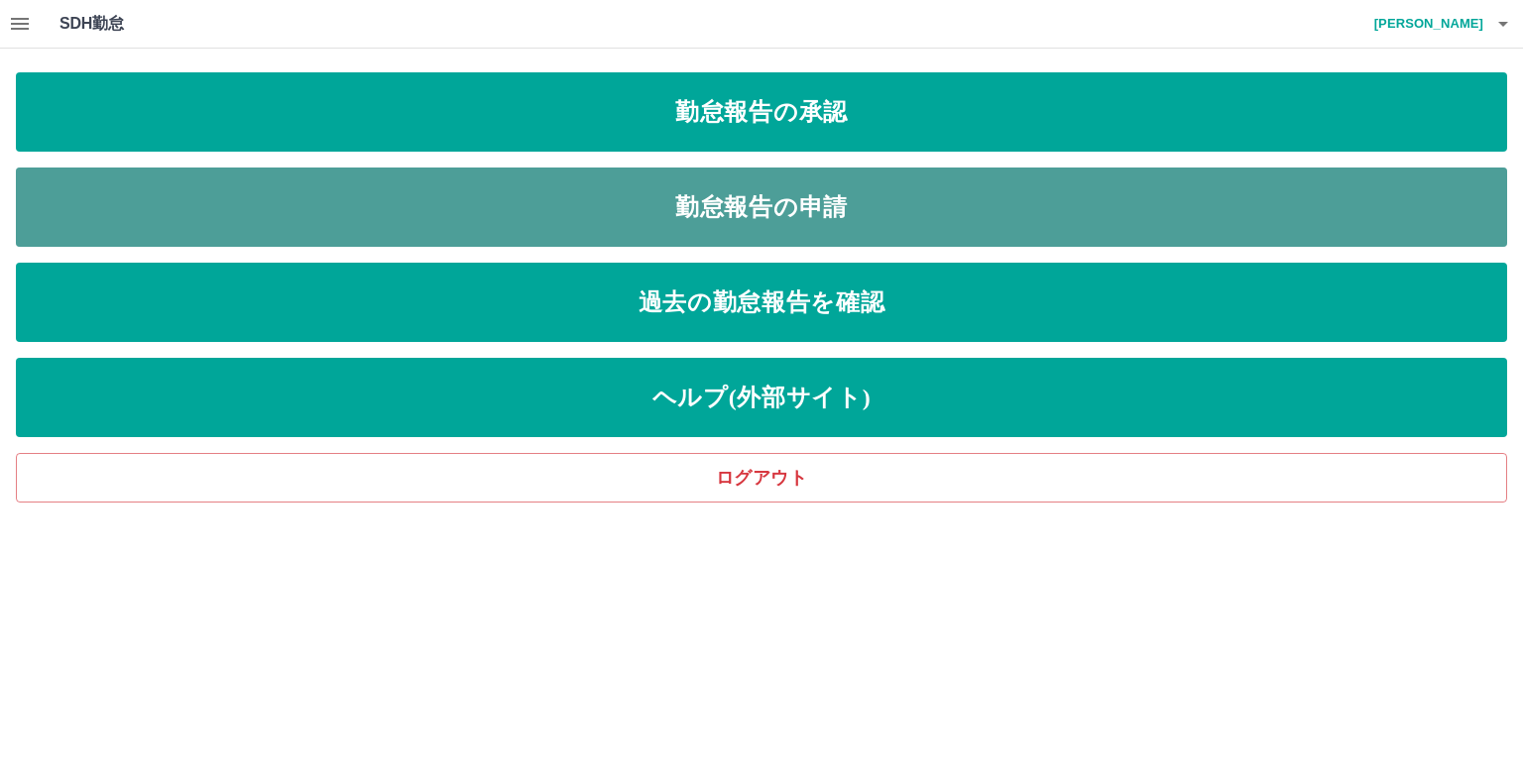 click on "勤怠報告の申請" at bounding box center (762, 207) 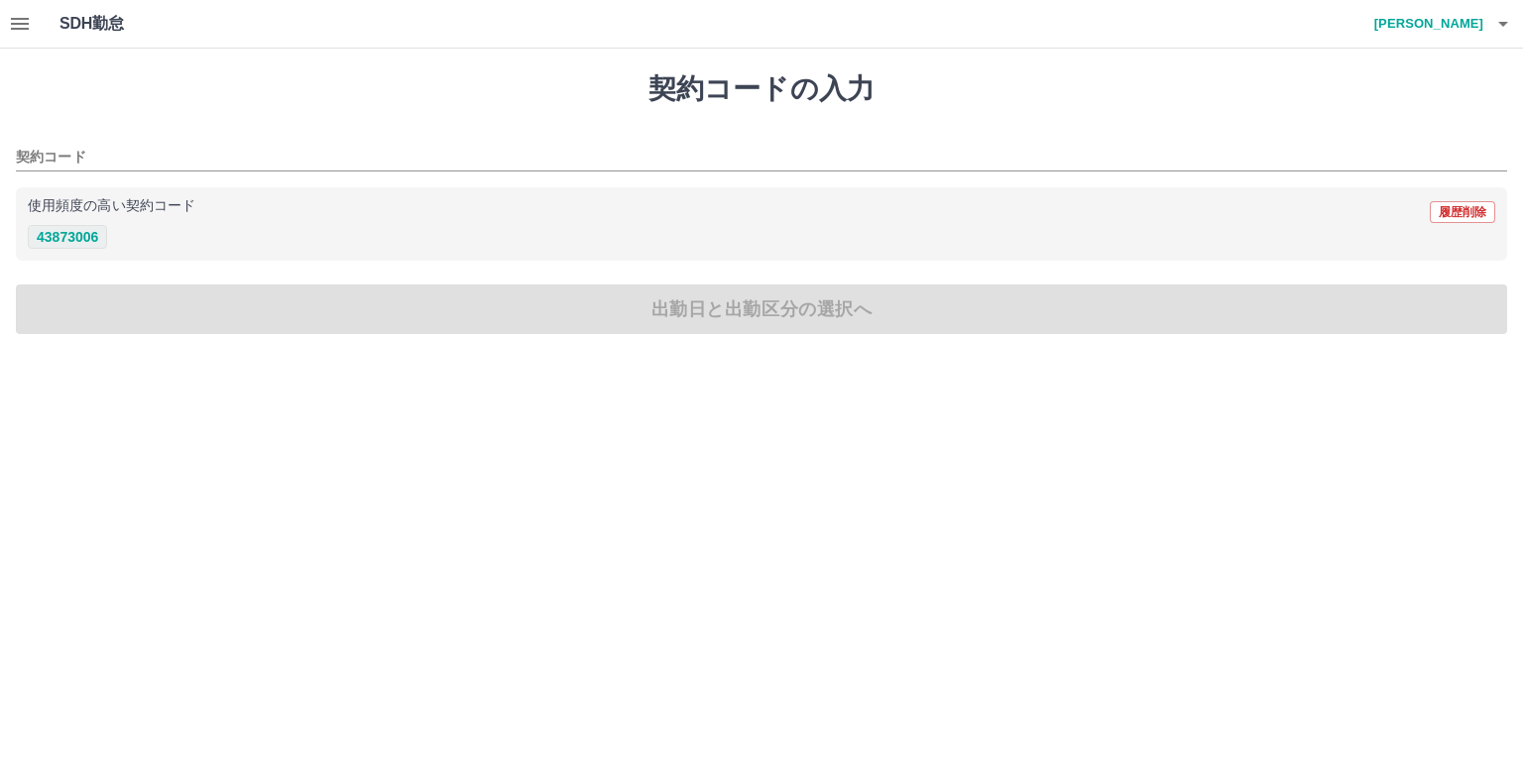 click on "43873006" at bounding box center [67, 237] 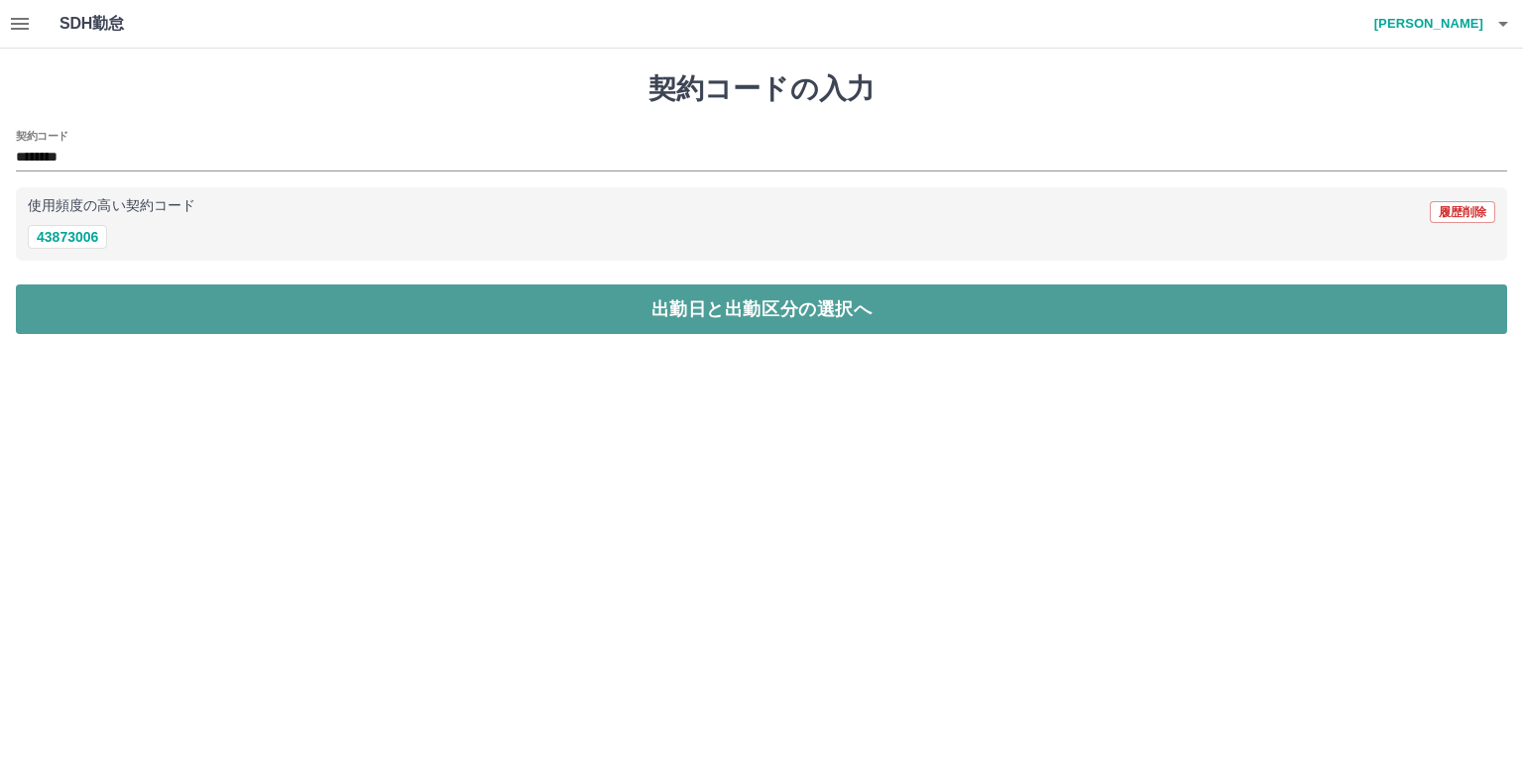 click on "出勤日と出勤区分の選択へ" at bounding box center (762, 309) 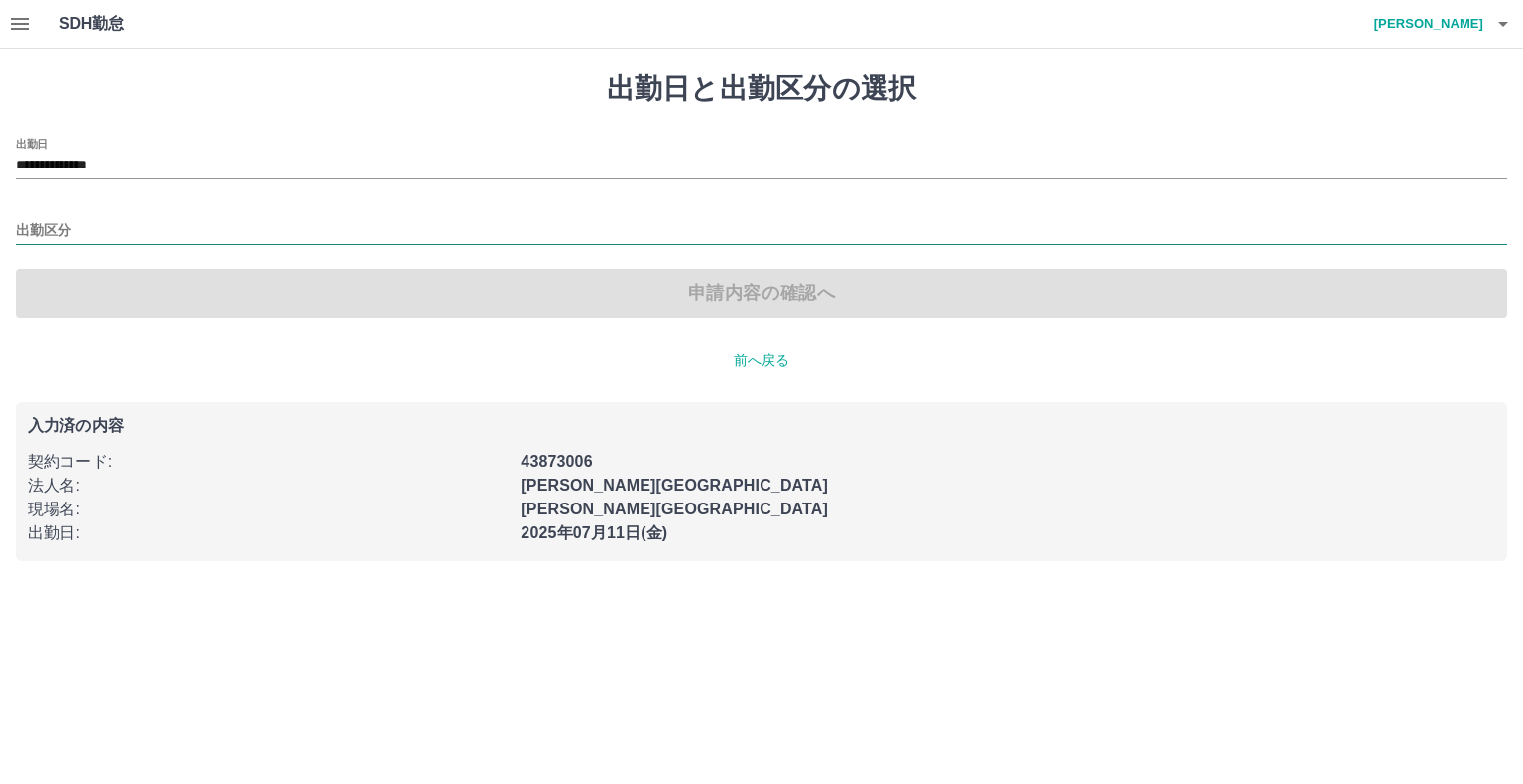 click on "出勤区分" at bounding box center [762, 231] 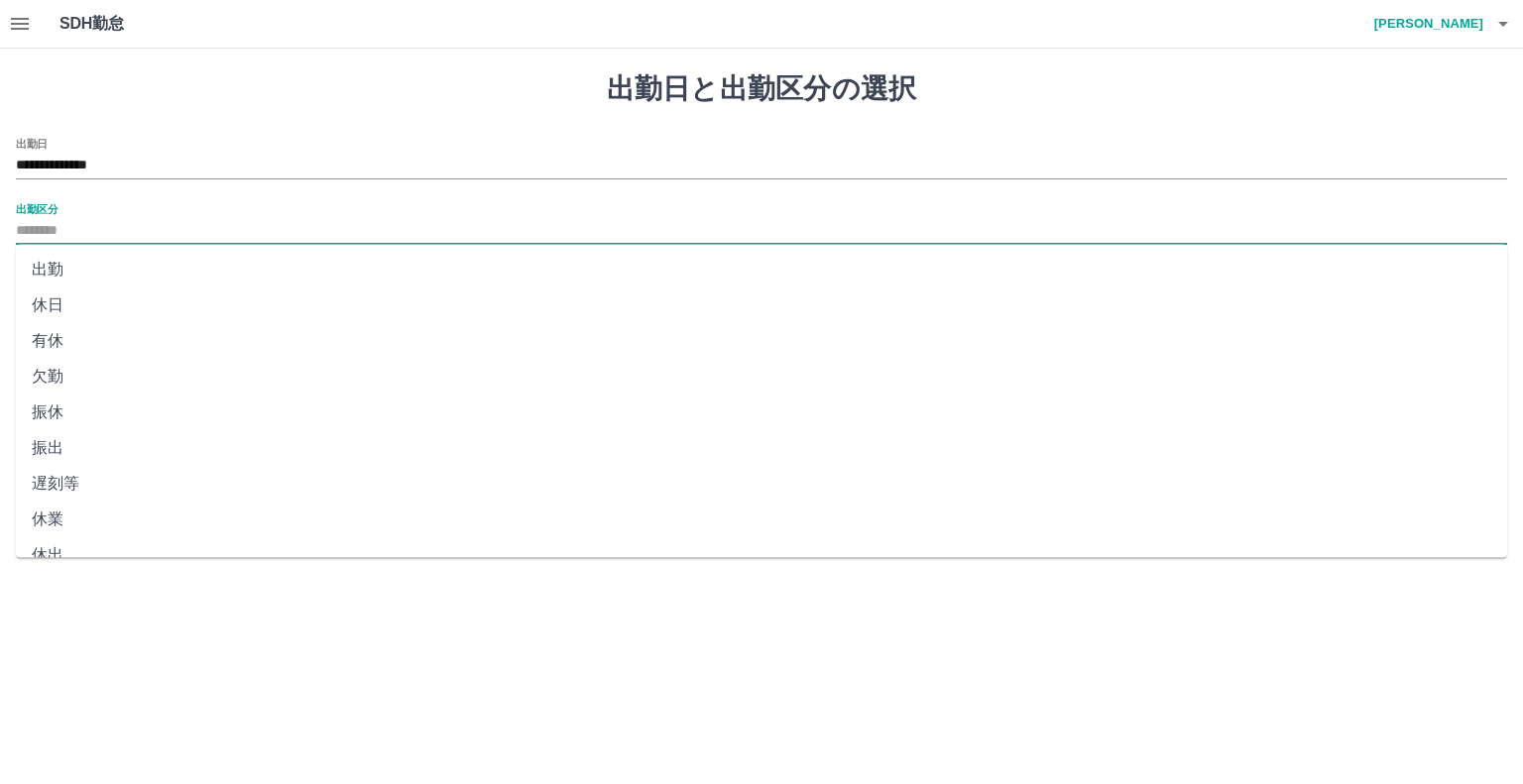 click on "出勤" at bounding box center (762, 270) 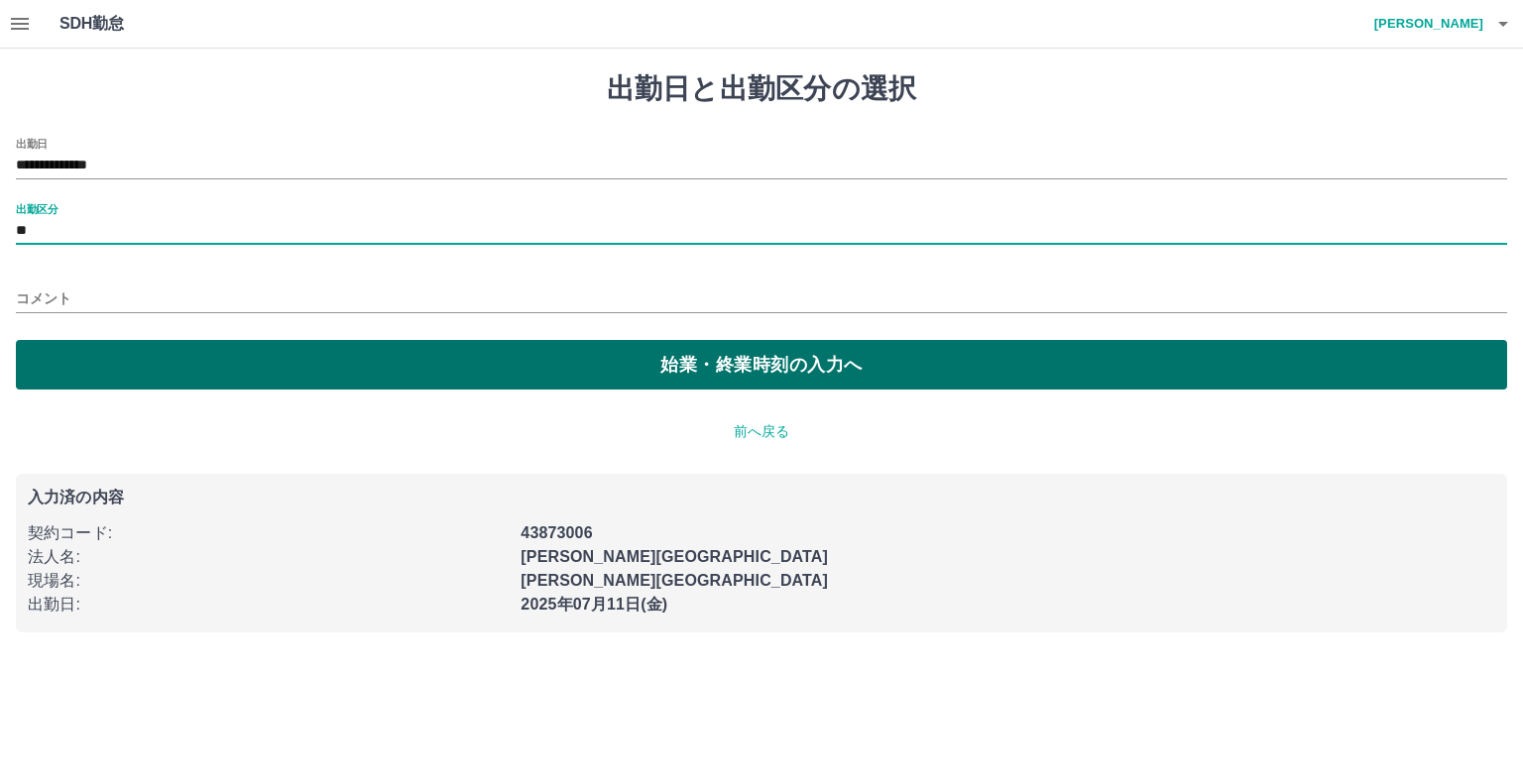 click on "始業・終業時刻の入力へ" at bounding box center [762, 365] 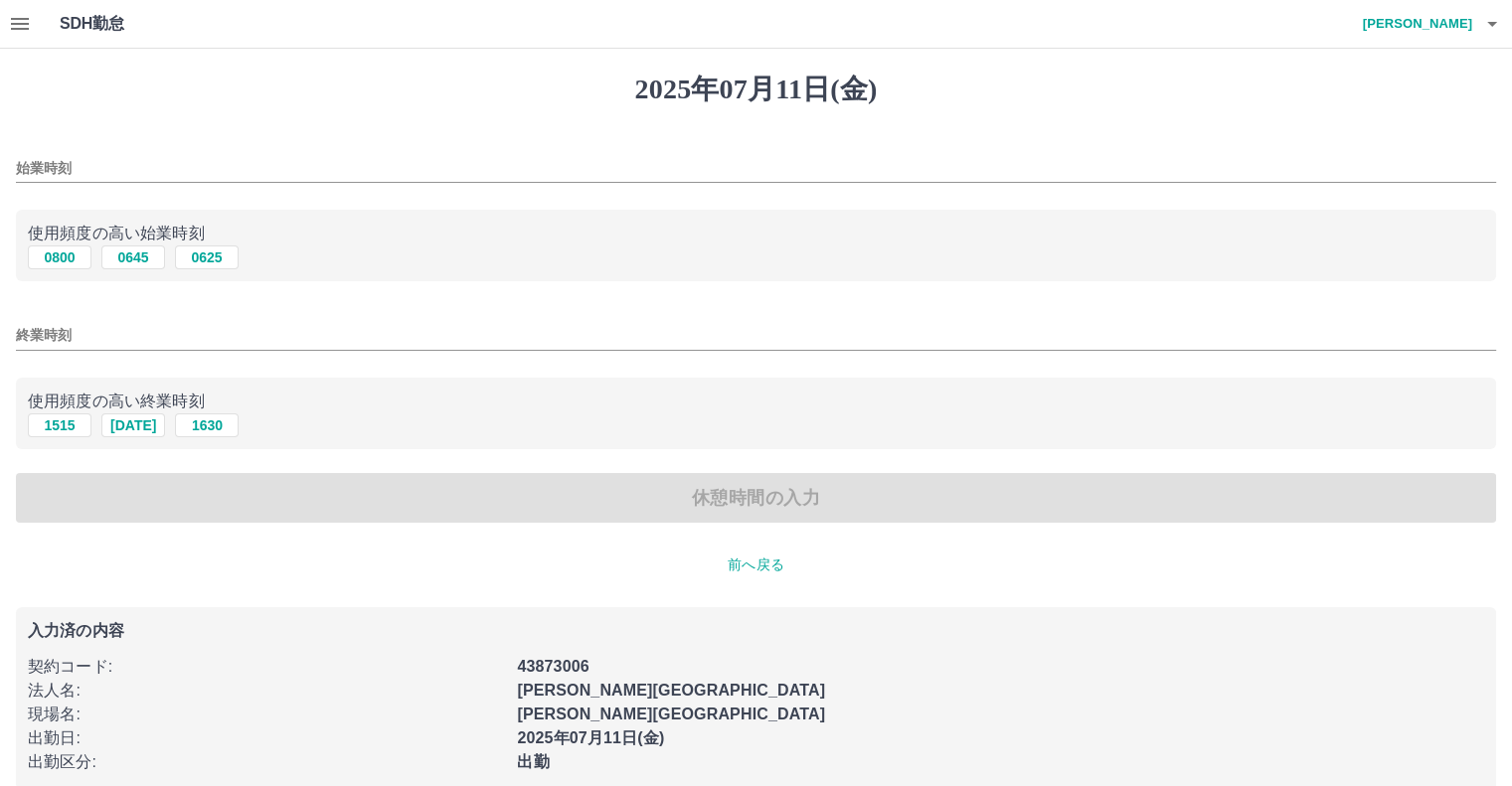 click on "始業時刻" at bounding box center (756, 168) 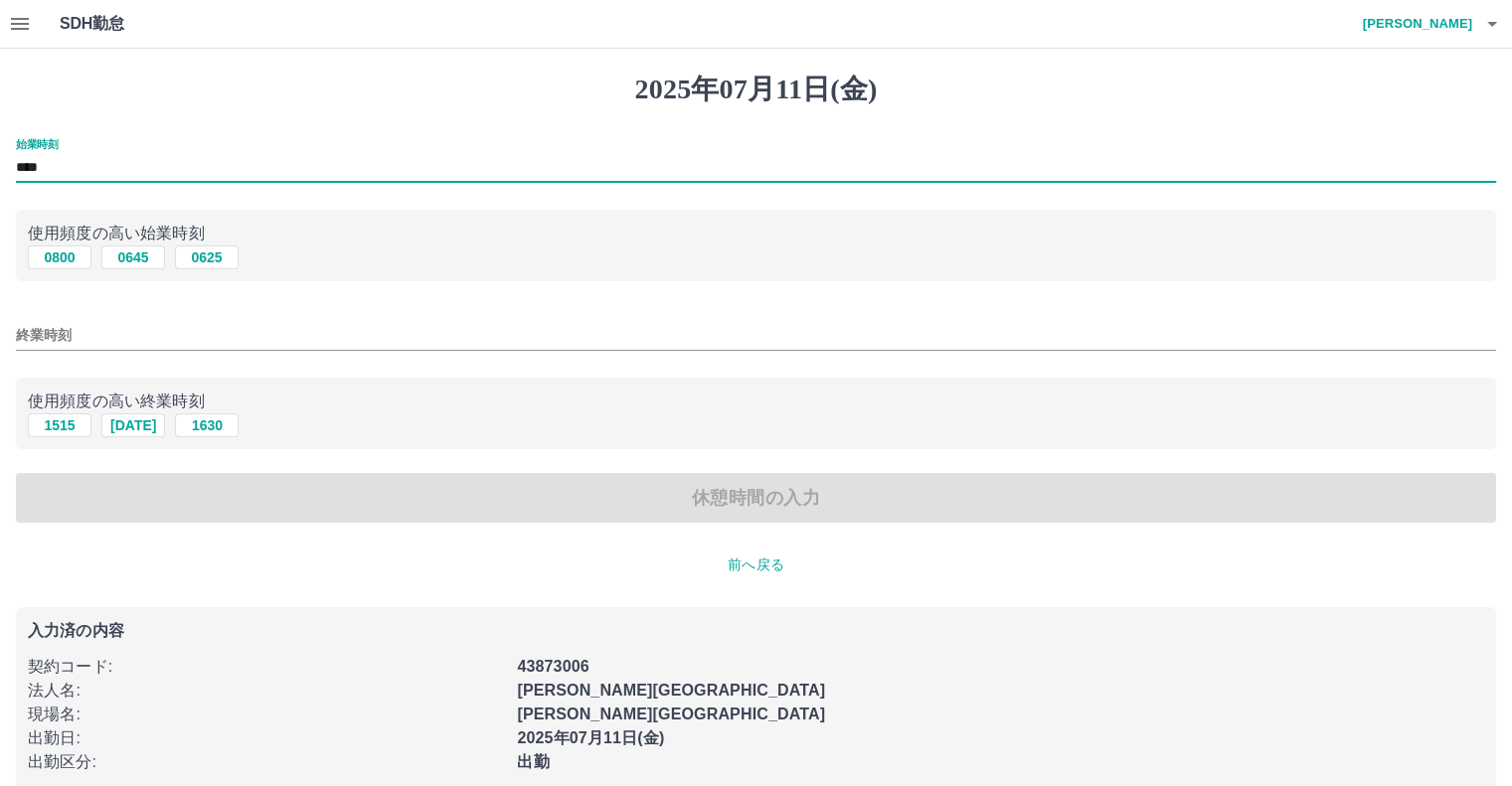 type on "****" 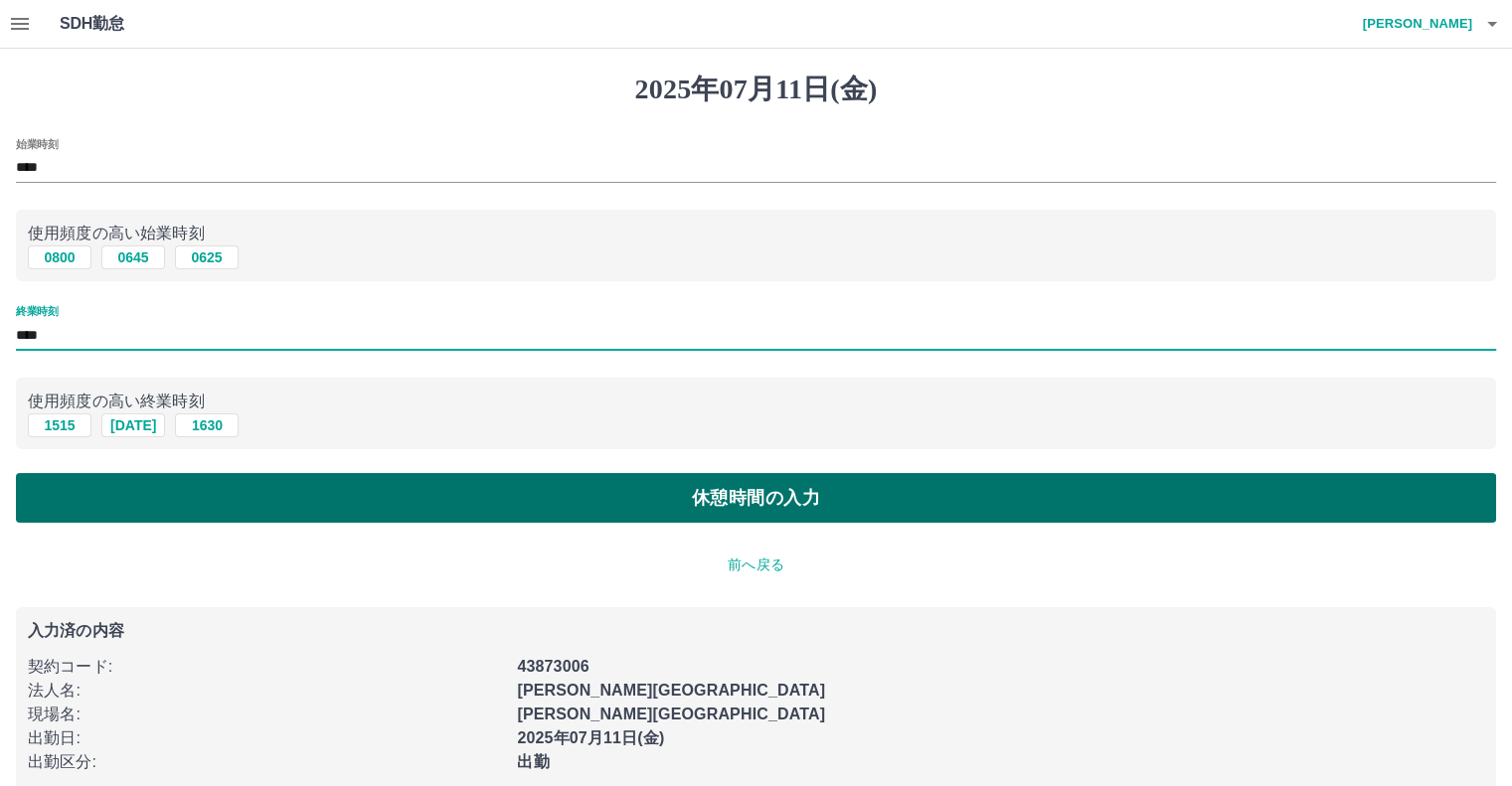 type on "****" 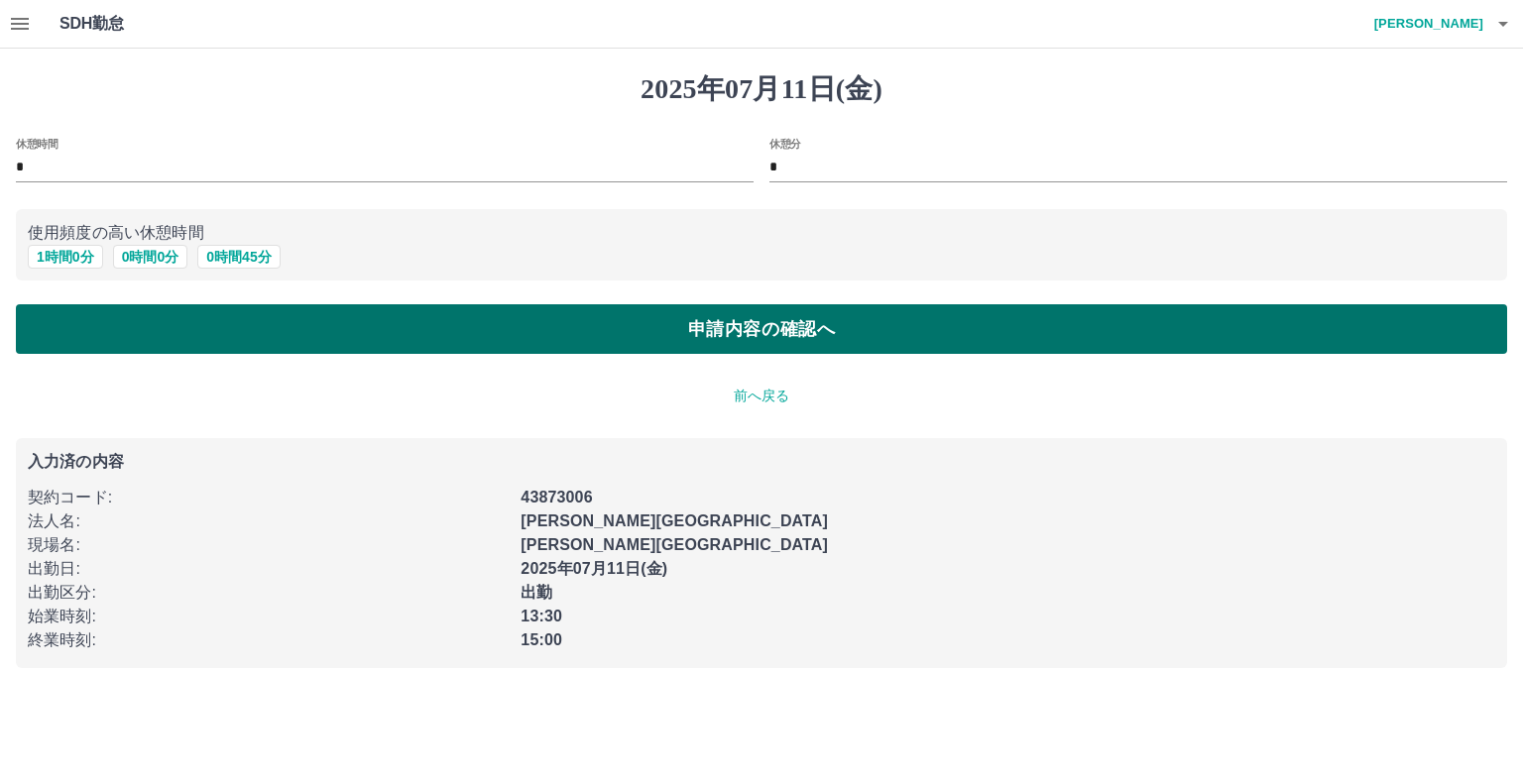 click on "申請内容の確認へ" at bounding box center (762, 329) 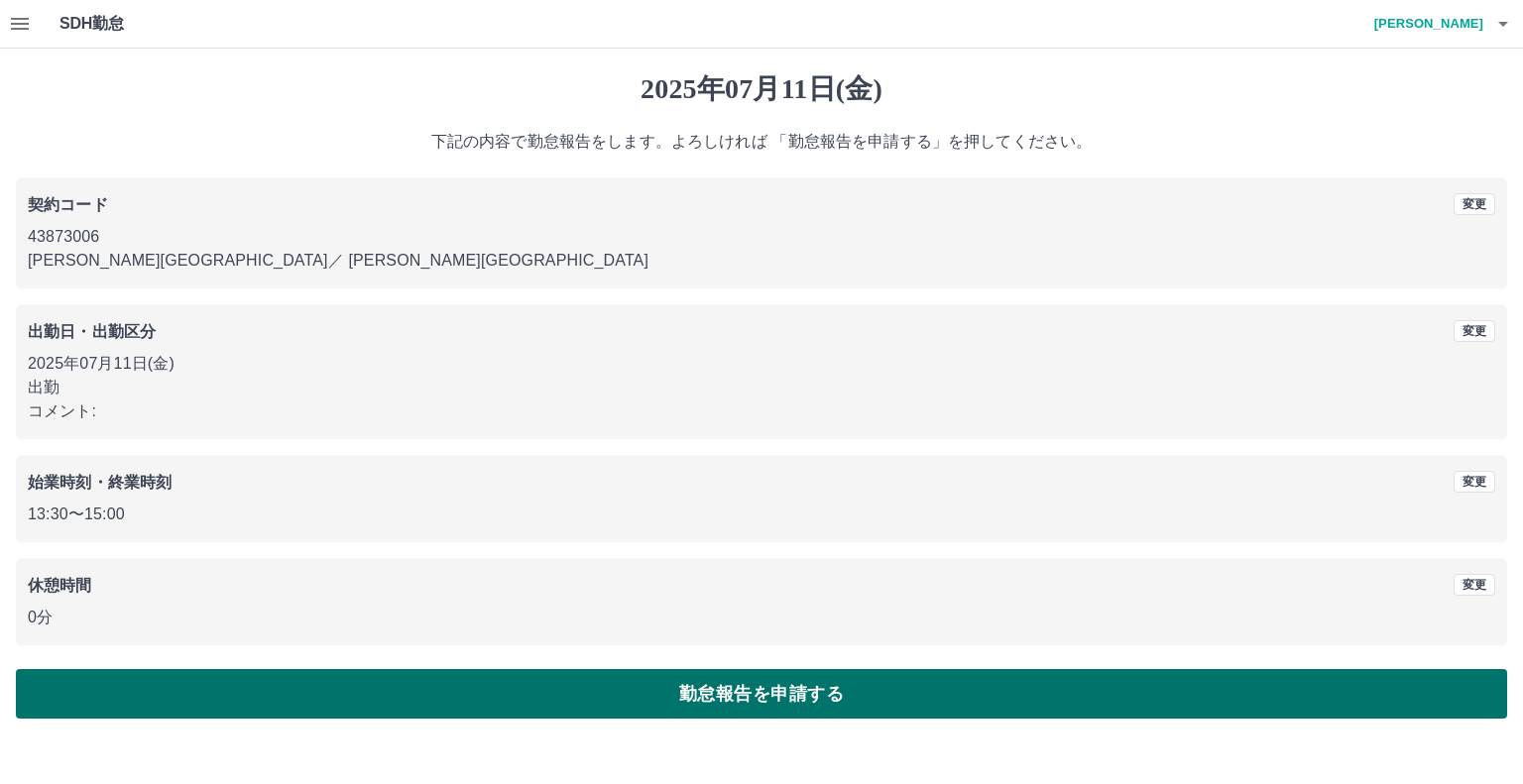 click on "勤怠報告を申請する" at bounding box center [762, 694] 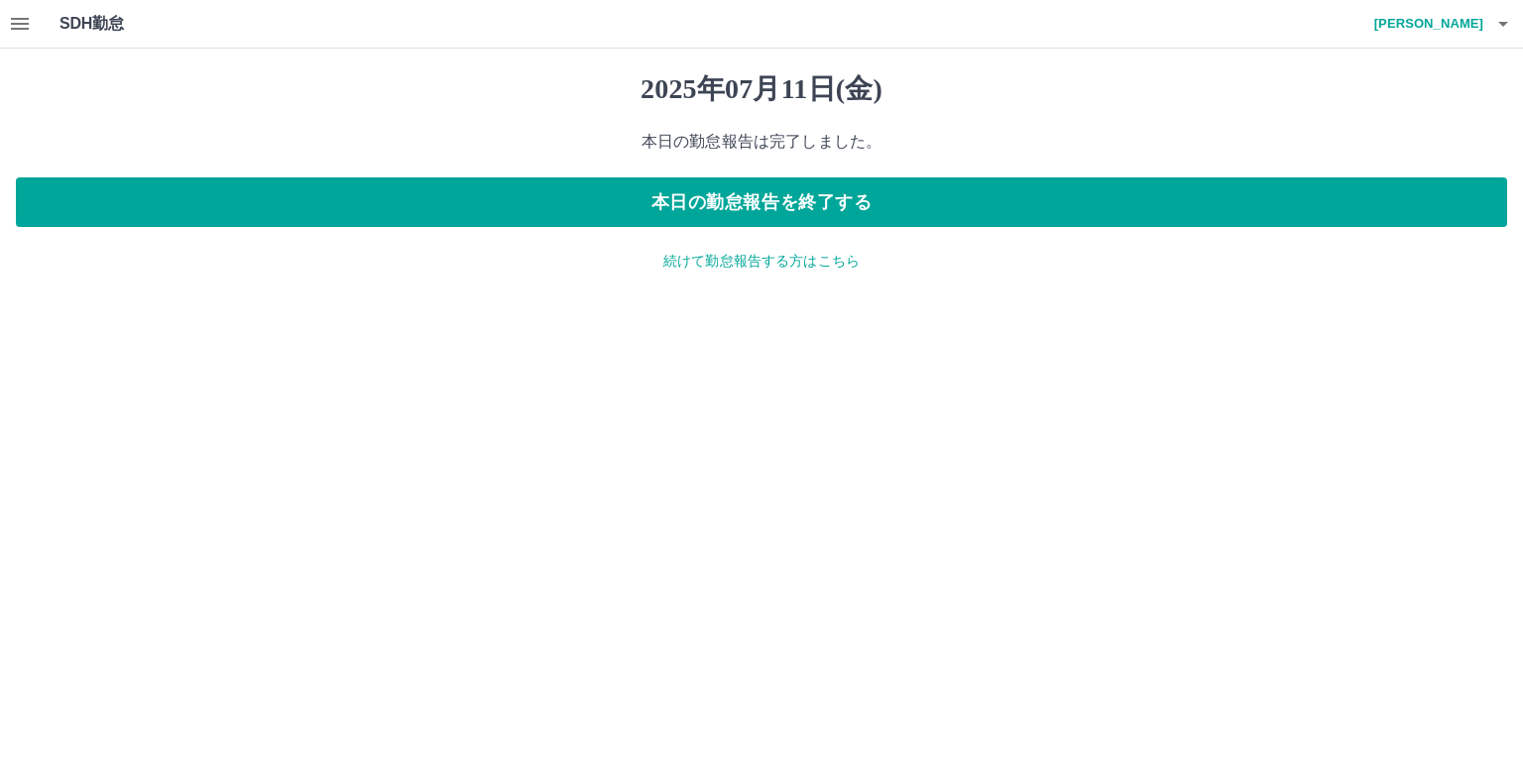 drag, startPoint x: 856, startPoint y: 580, endPoint x: 805, endPoint y: 154, distance: 429.04196 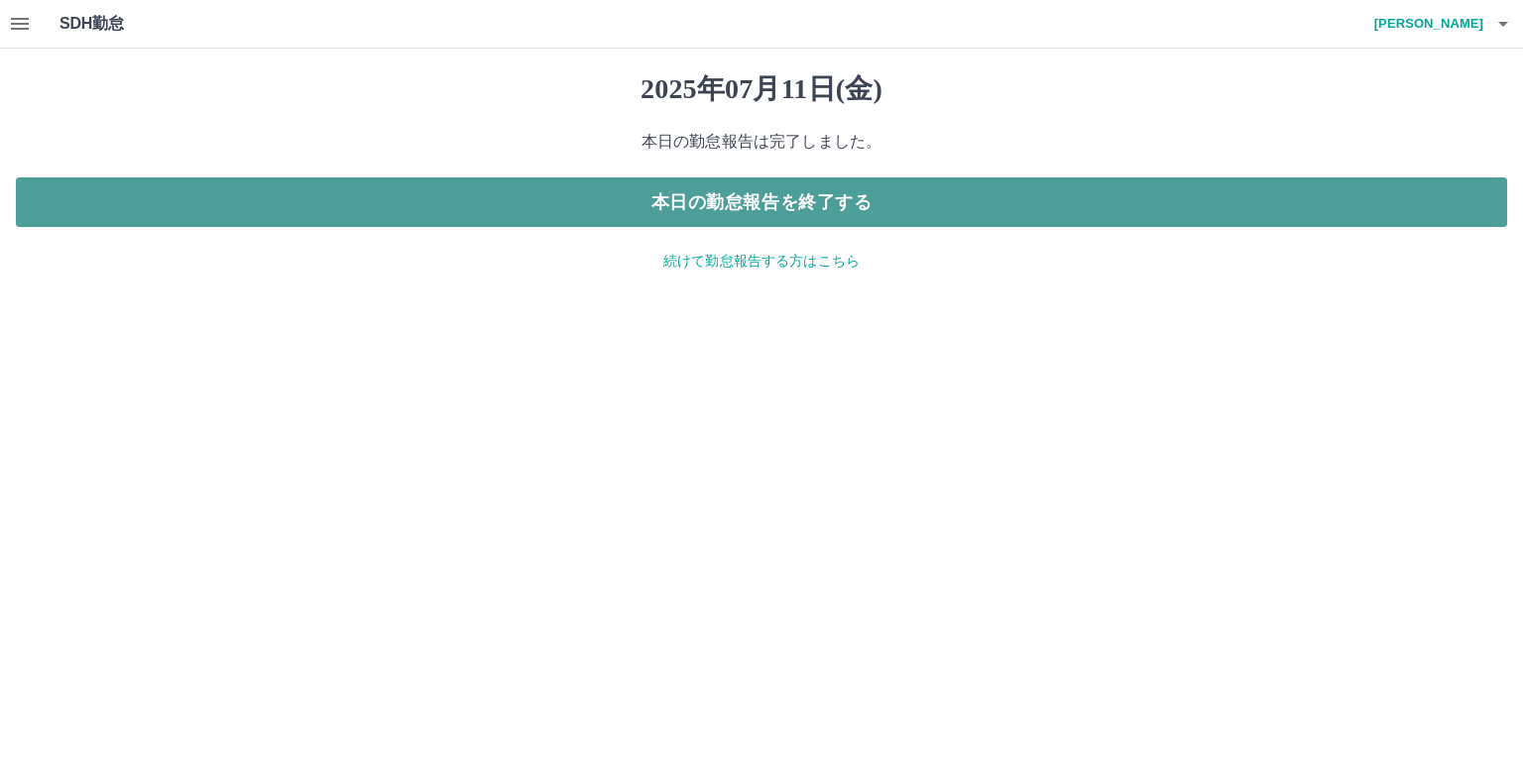 click on "本日の勤怠報告を終了する" at bounding box center [762, 202] 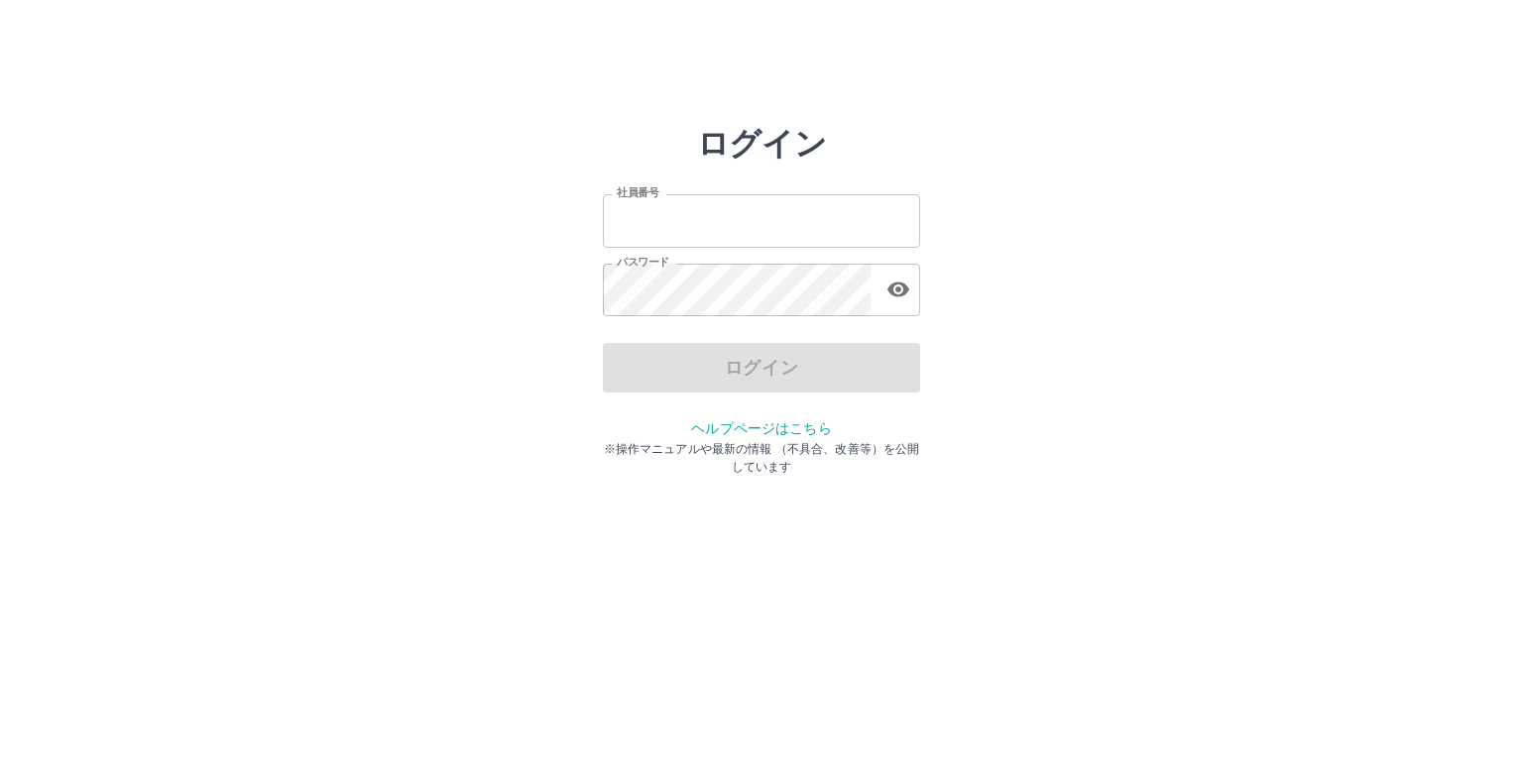 scroll, scrollTop: 0, scrollLeft: 0, axis: both 